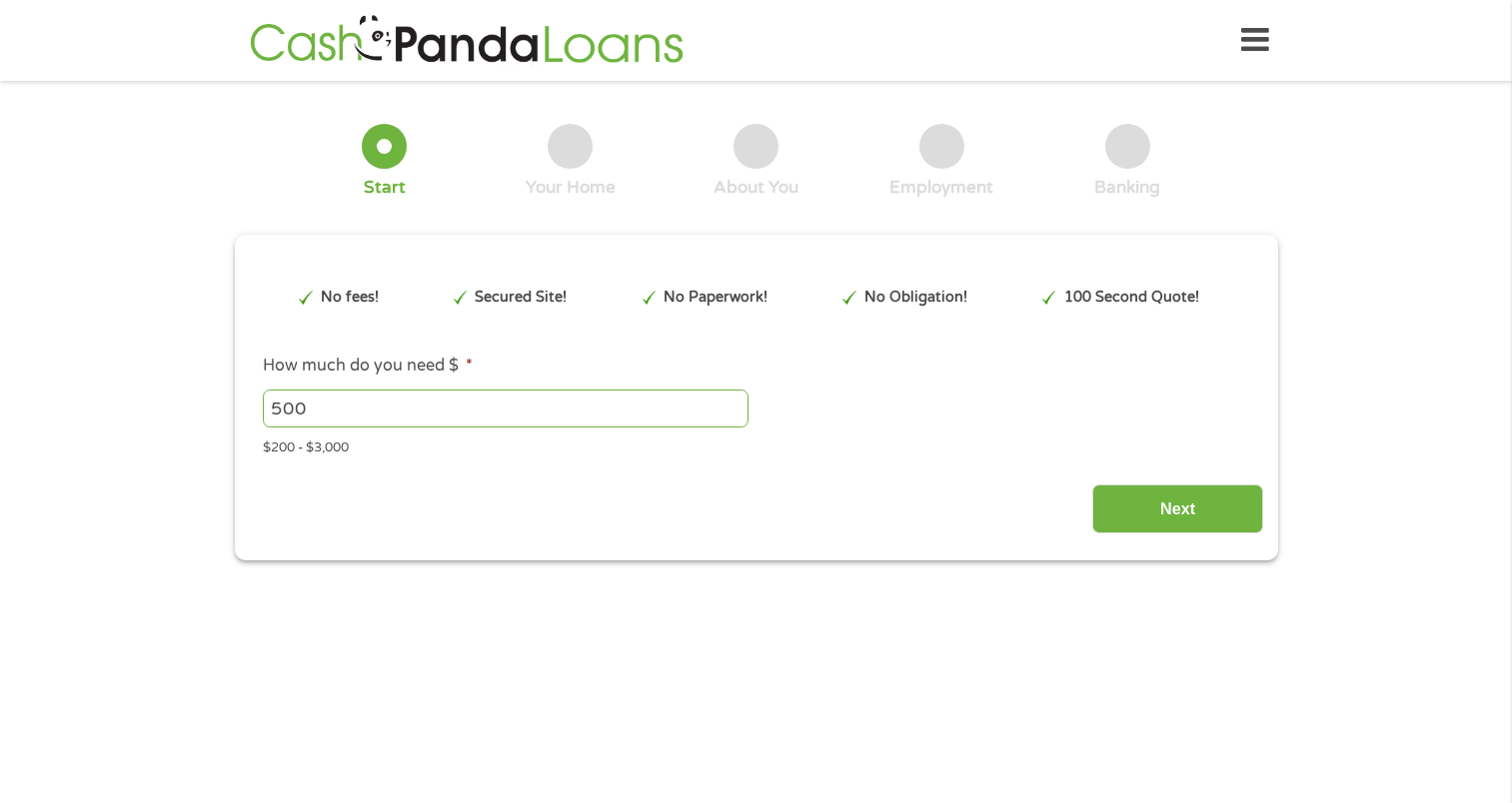 scroll, scrollTop: 0, scrollLeft: 0, axis: both 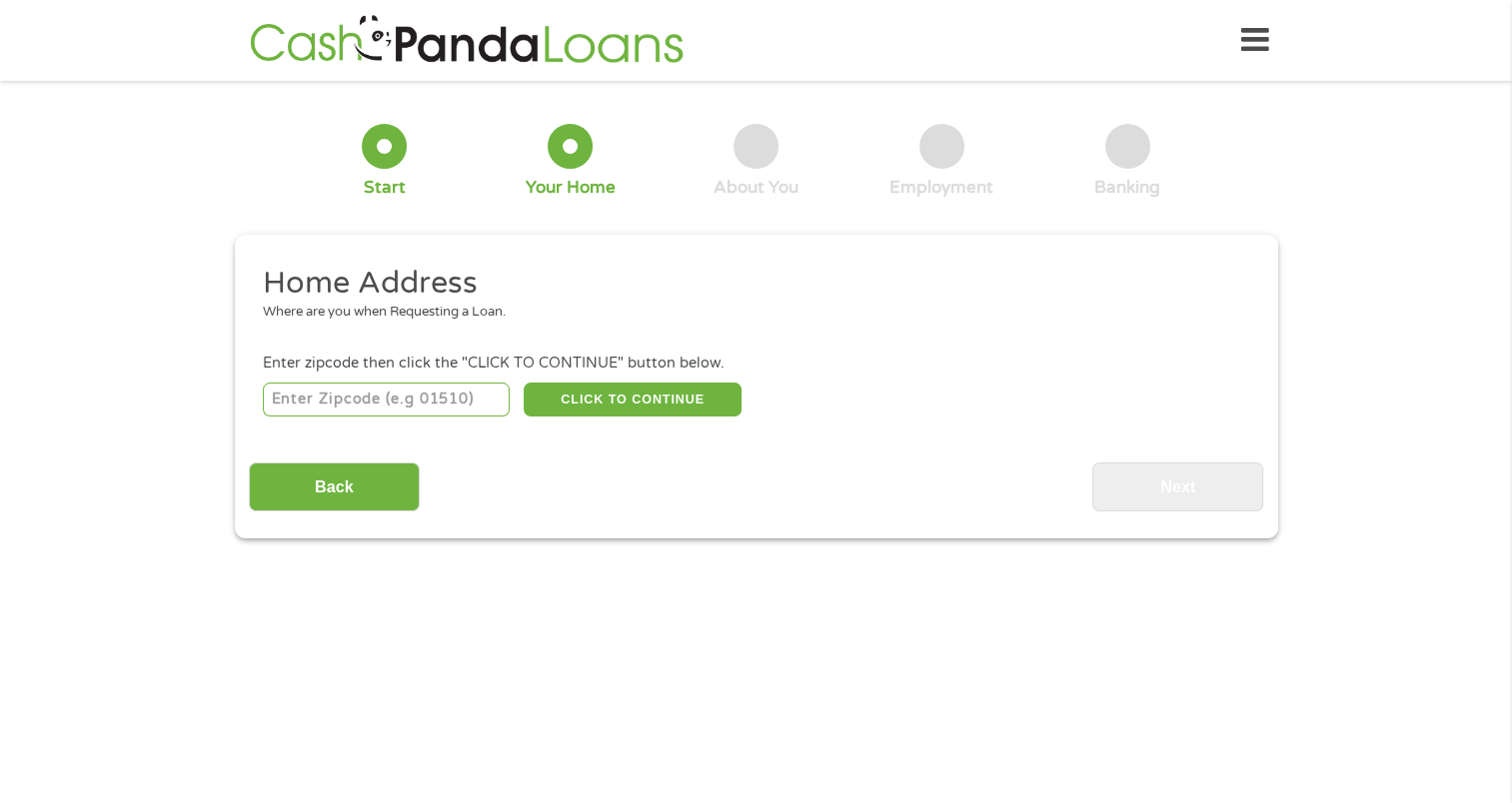 click at bounding box center (386, 400) 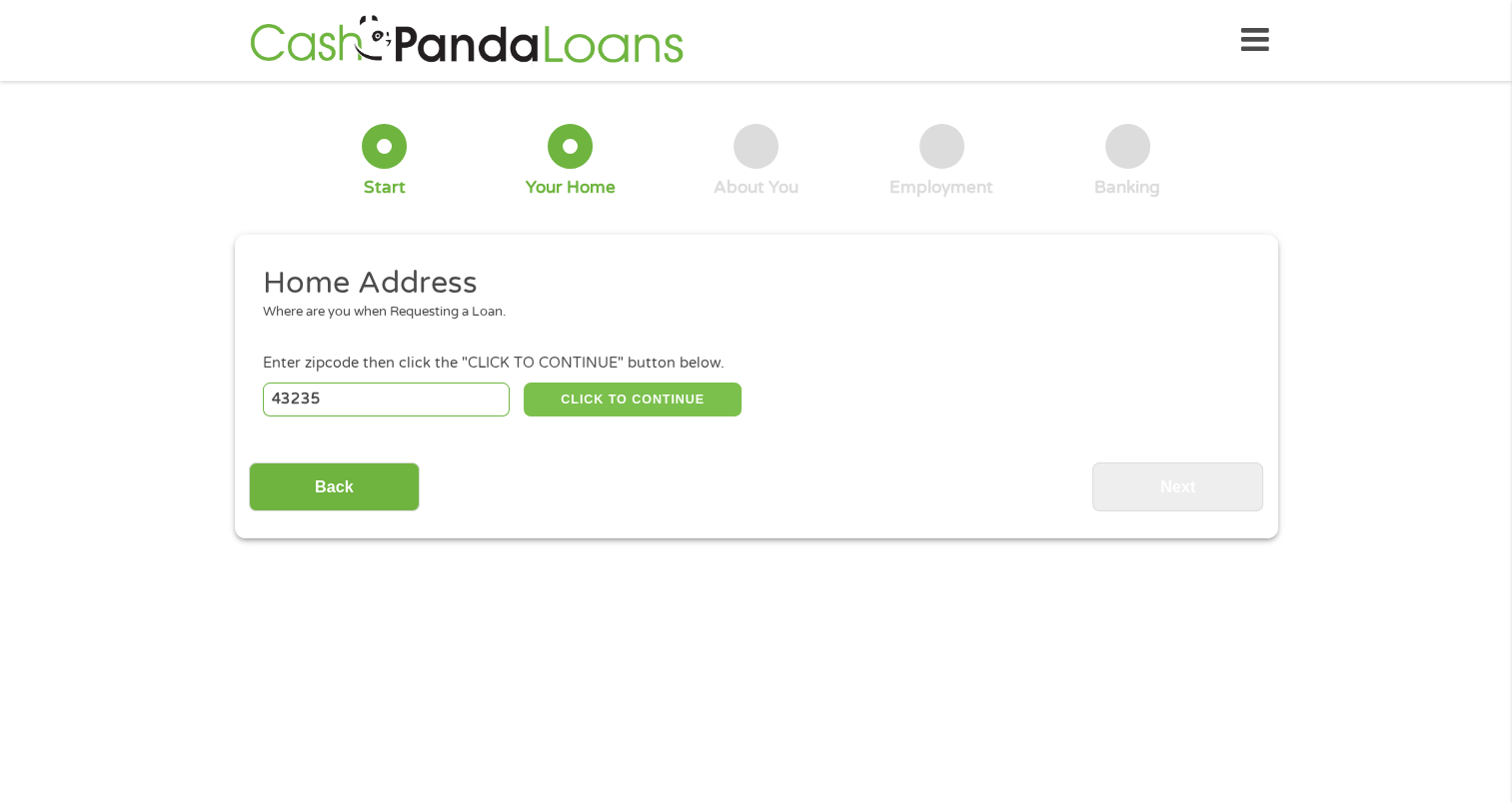 click on "CLICK TO CONTINUE" at bounding box center (633, 400) 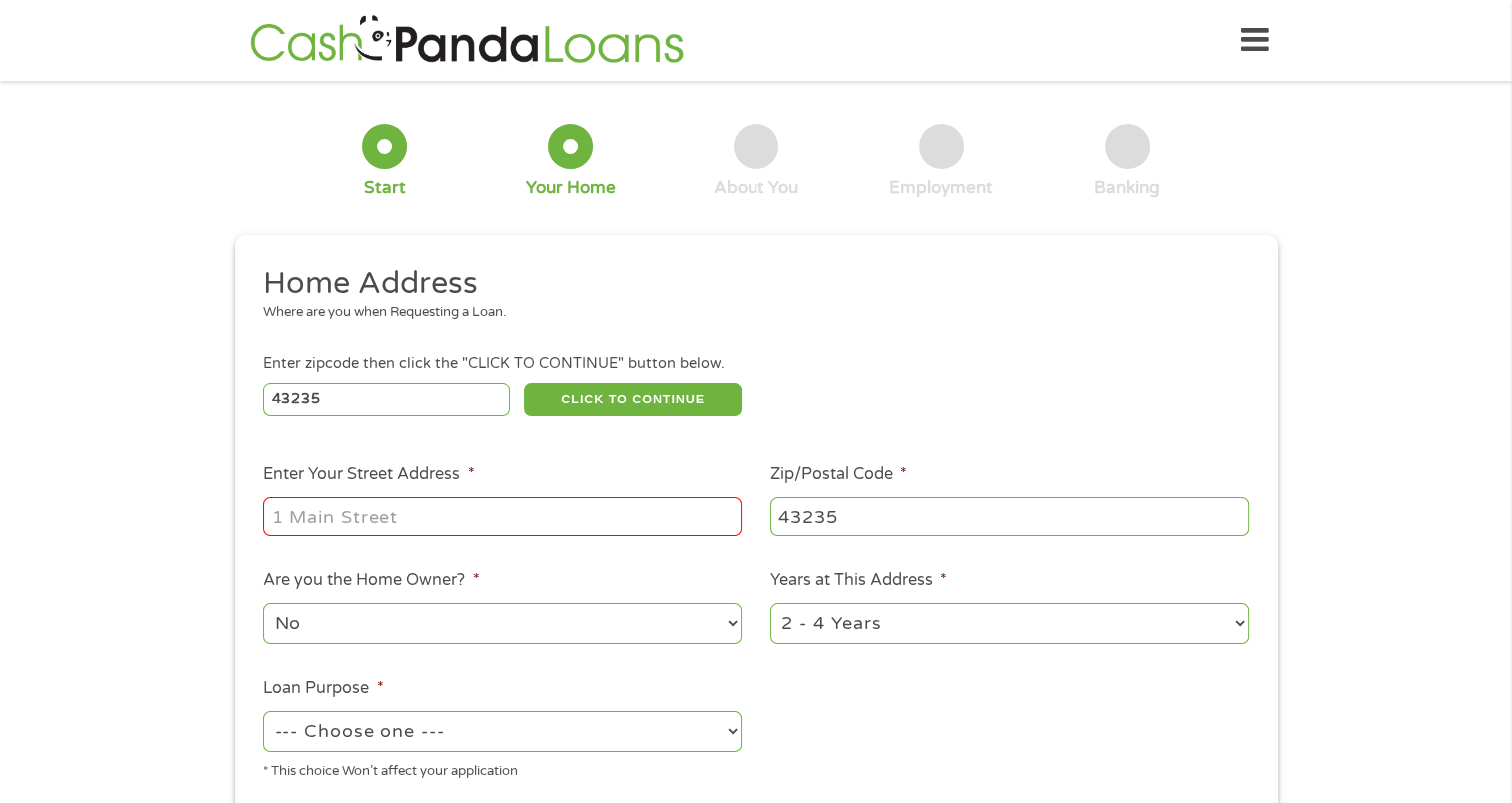 drag, startPoint x: 303, startPoint y: 509, endPoint x: 302, endPoint y: 520, distance: 11.045361 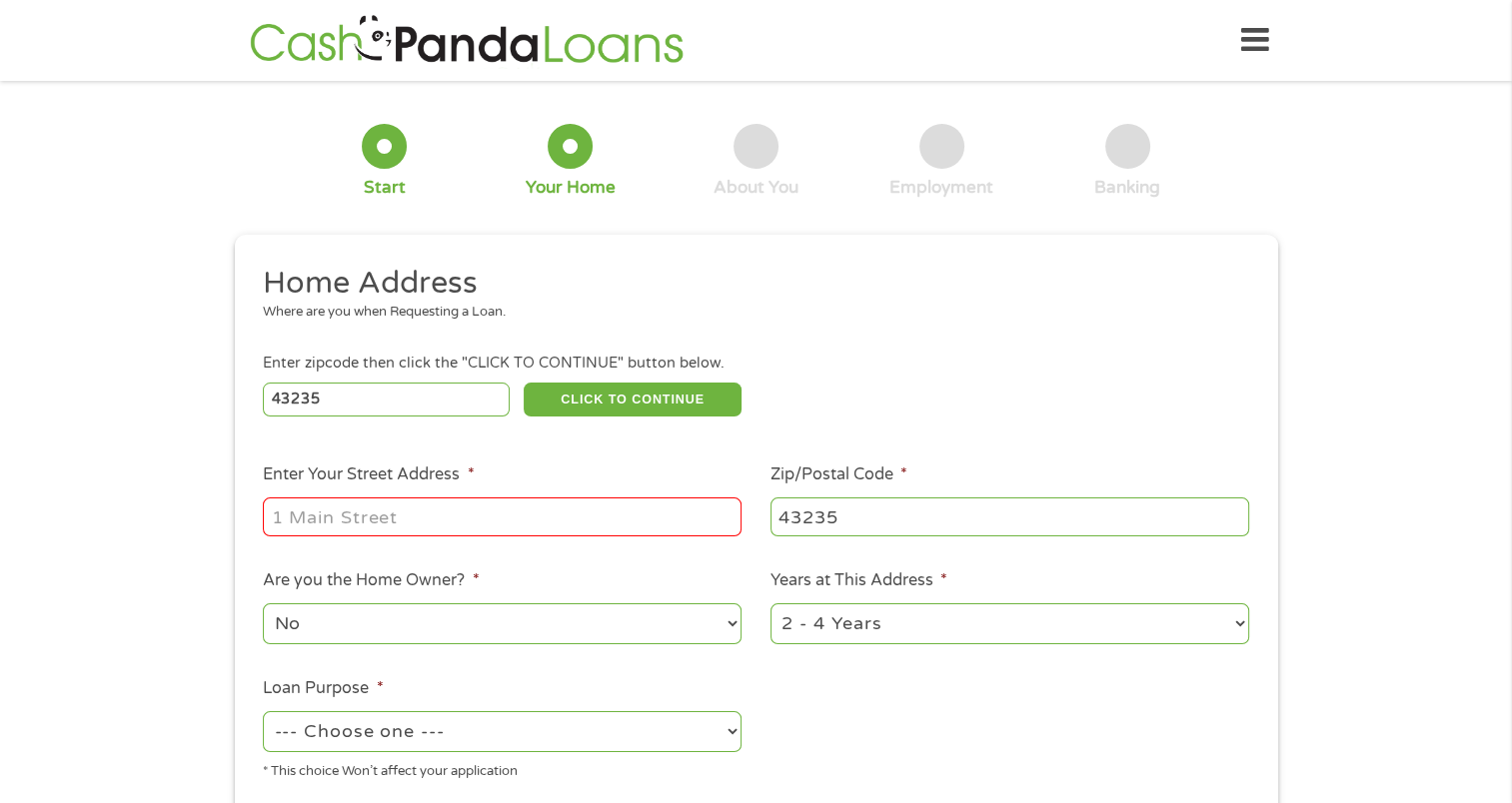 type on "8303 Quail Haven Ct" 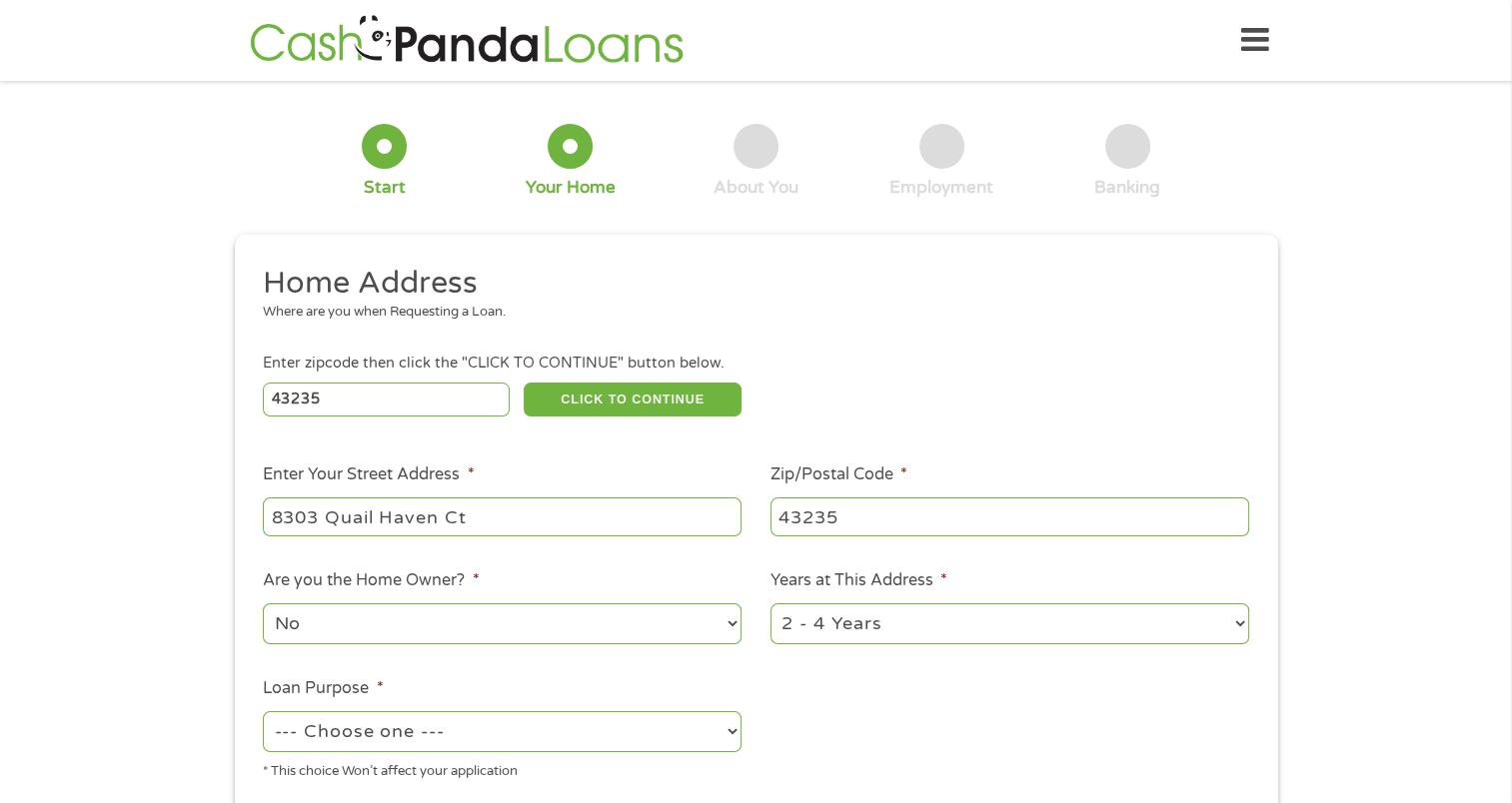 click on "1 Year or less 1 - 2 Years 2 - 4 Years Over 4 Years" at bounding box center (1009, 623) 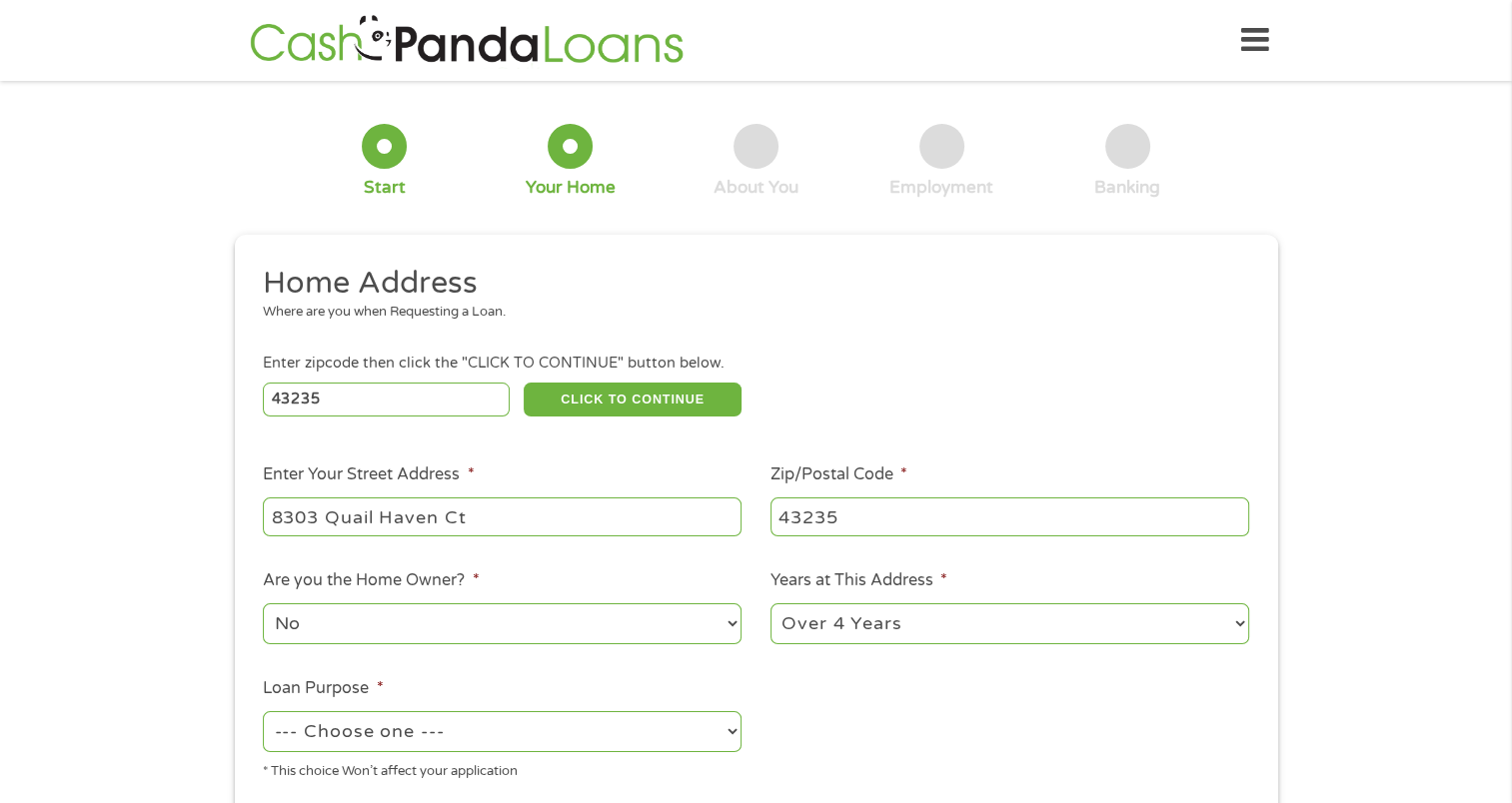 click on "1 Year or less 1 - 2 Years 2 - 4 Years Over 4 Years" at bounding box center (1009, 623) 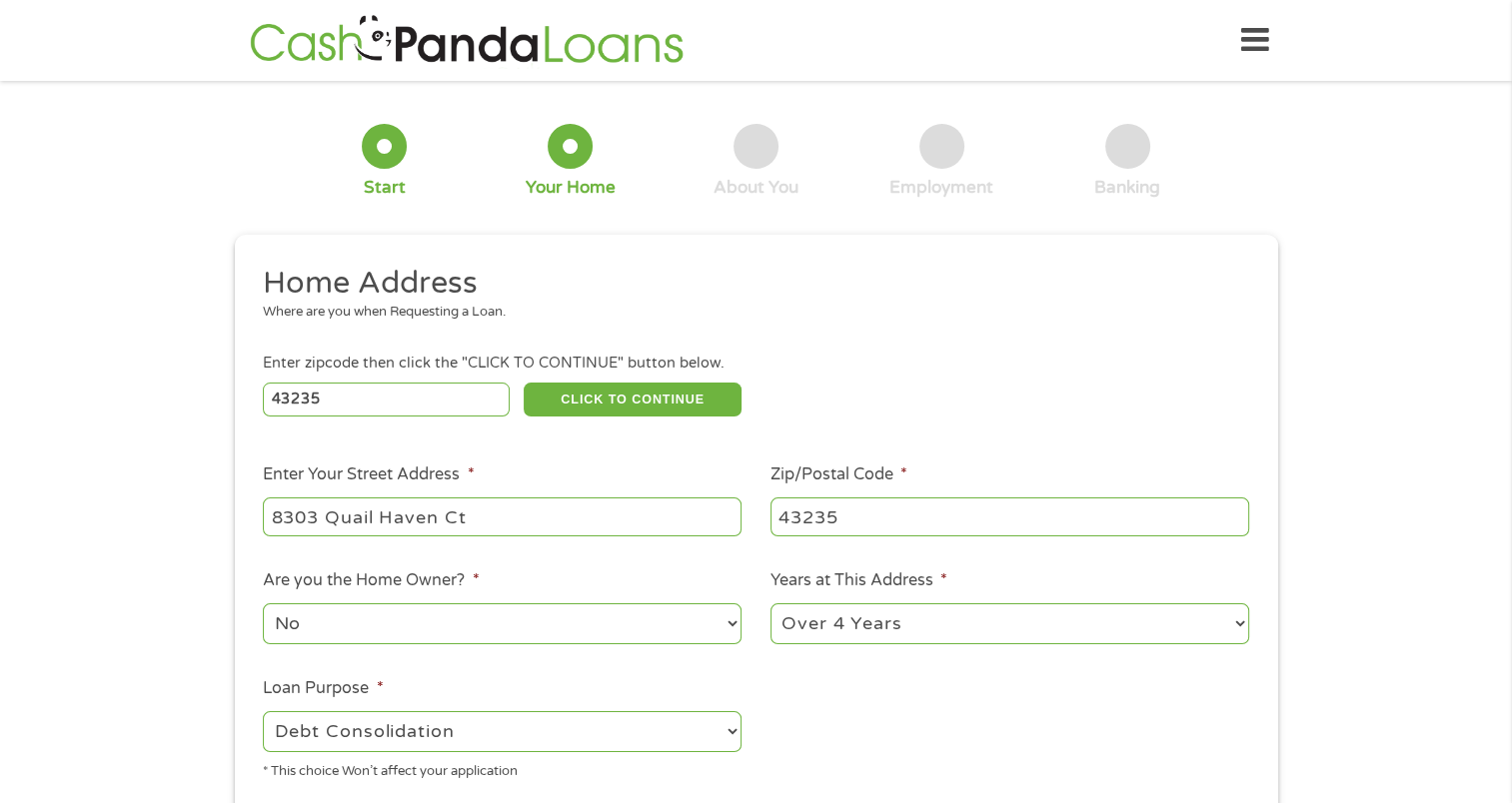 click on "--- Choose one --- Pay Bills Debt Consolidation Home Improvement Major Purchase Car Loan Short Term Cash Medical Expenses Other" at bounding box center [502, 731] 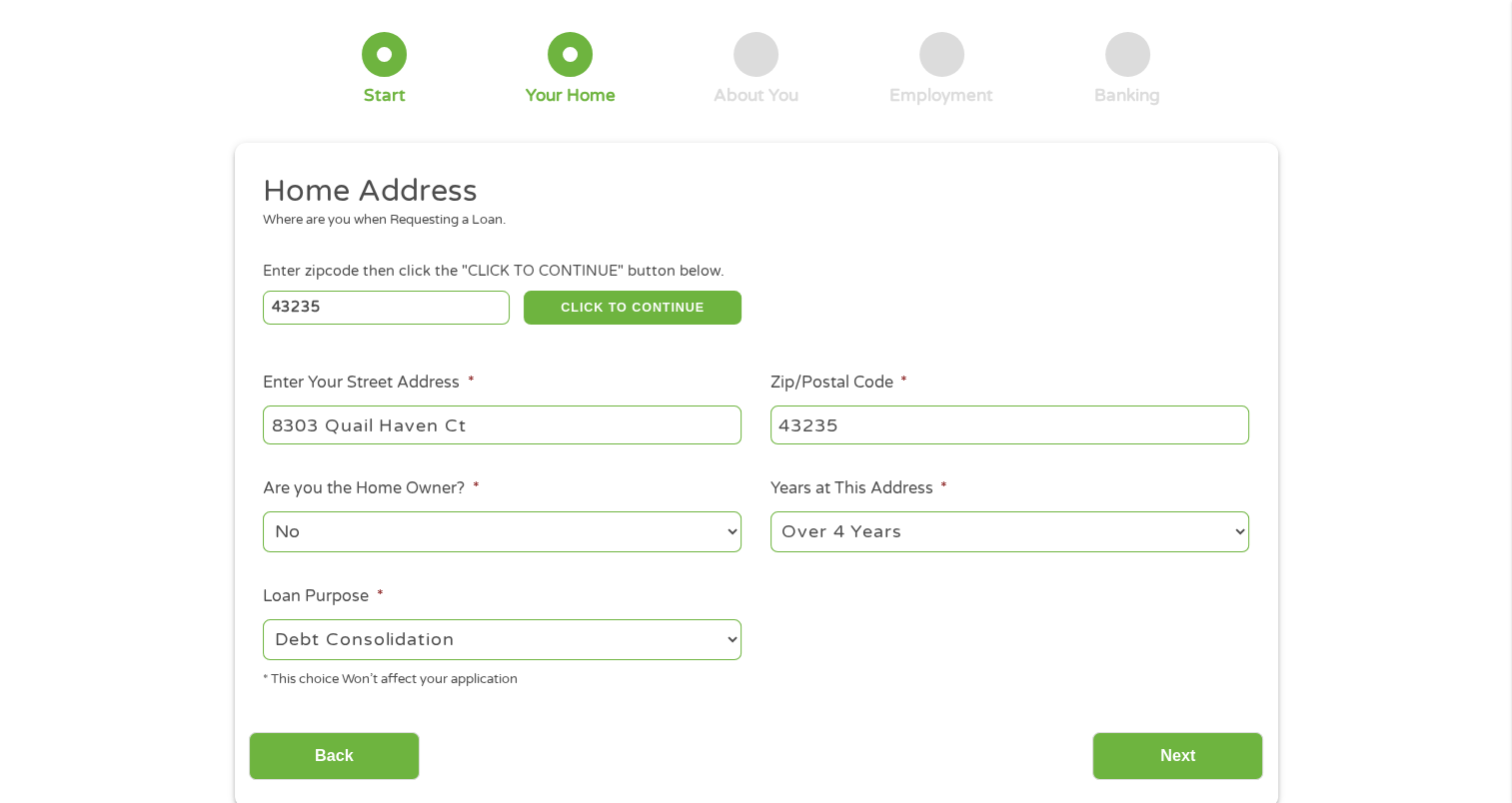 scroll, scrollTop: 200, scrollLeft: 0, axis: vertical 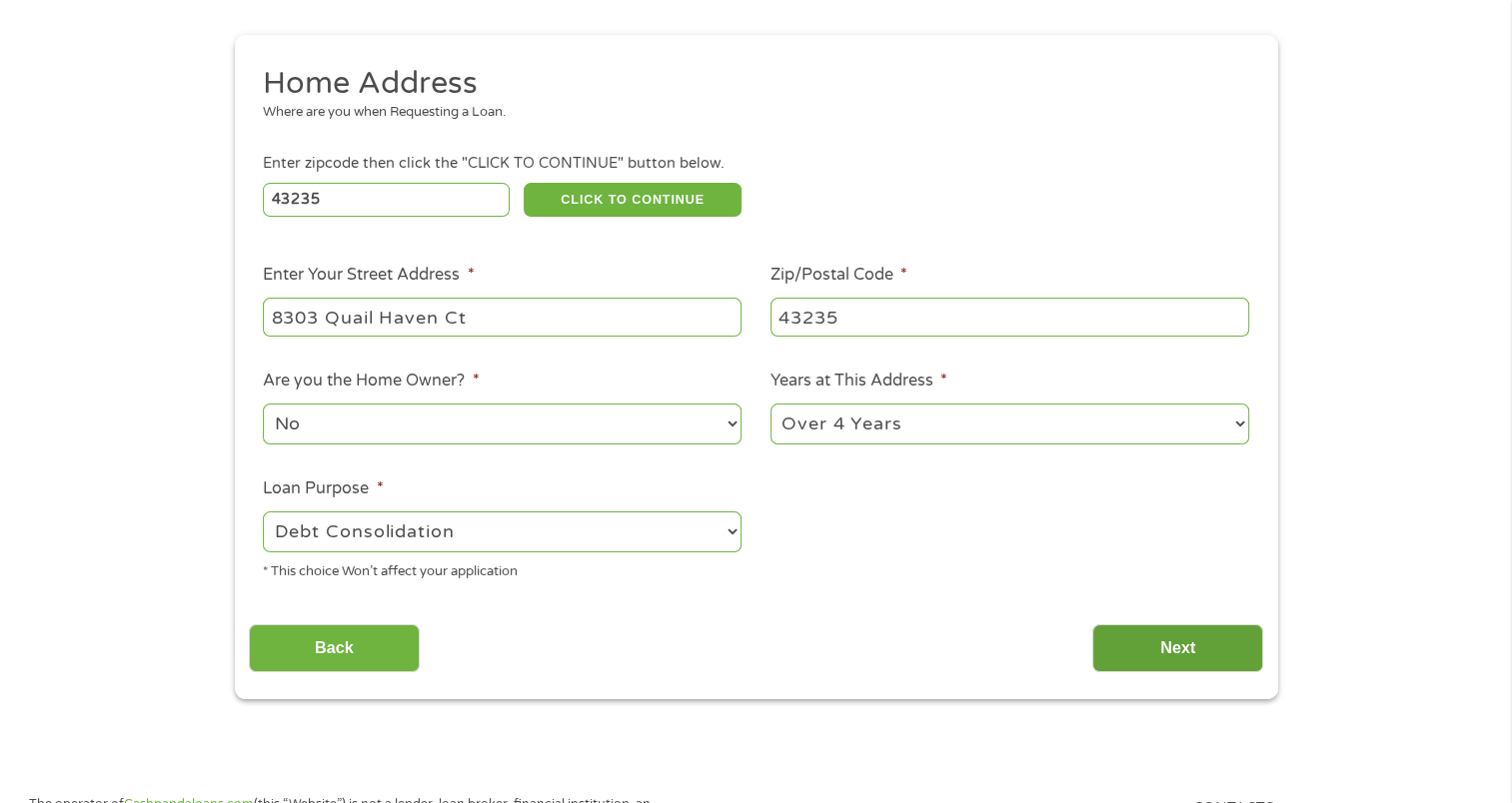 click on "Next" at bounding box center (1177, 648) 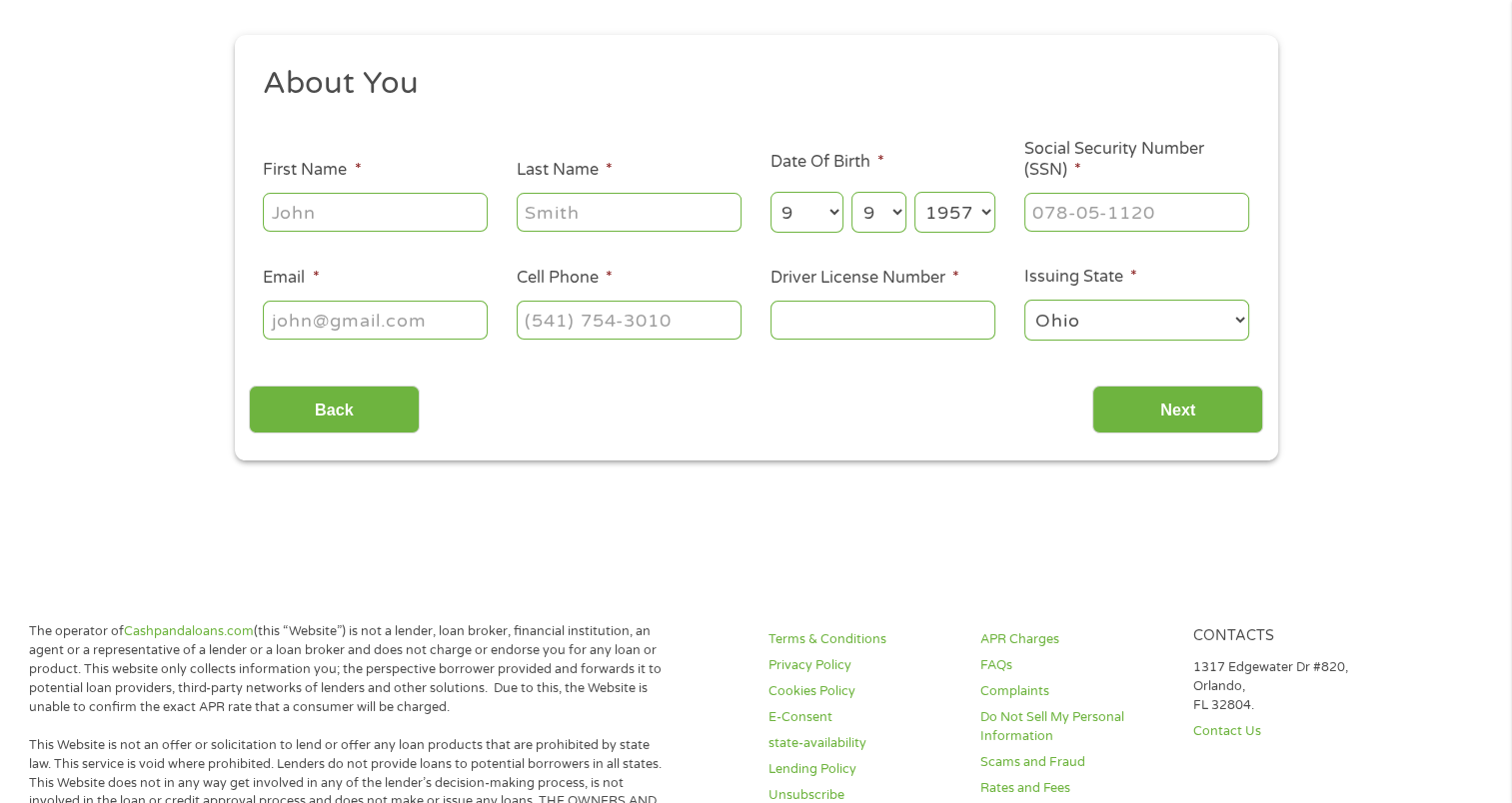 scroll, scrollTop: 8, scrollLeft: 8, axis: both 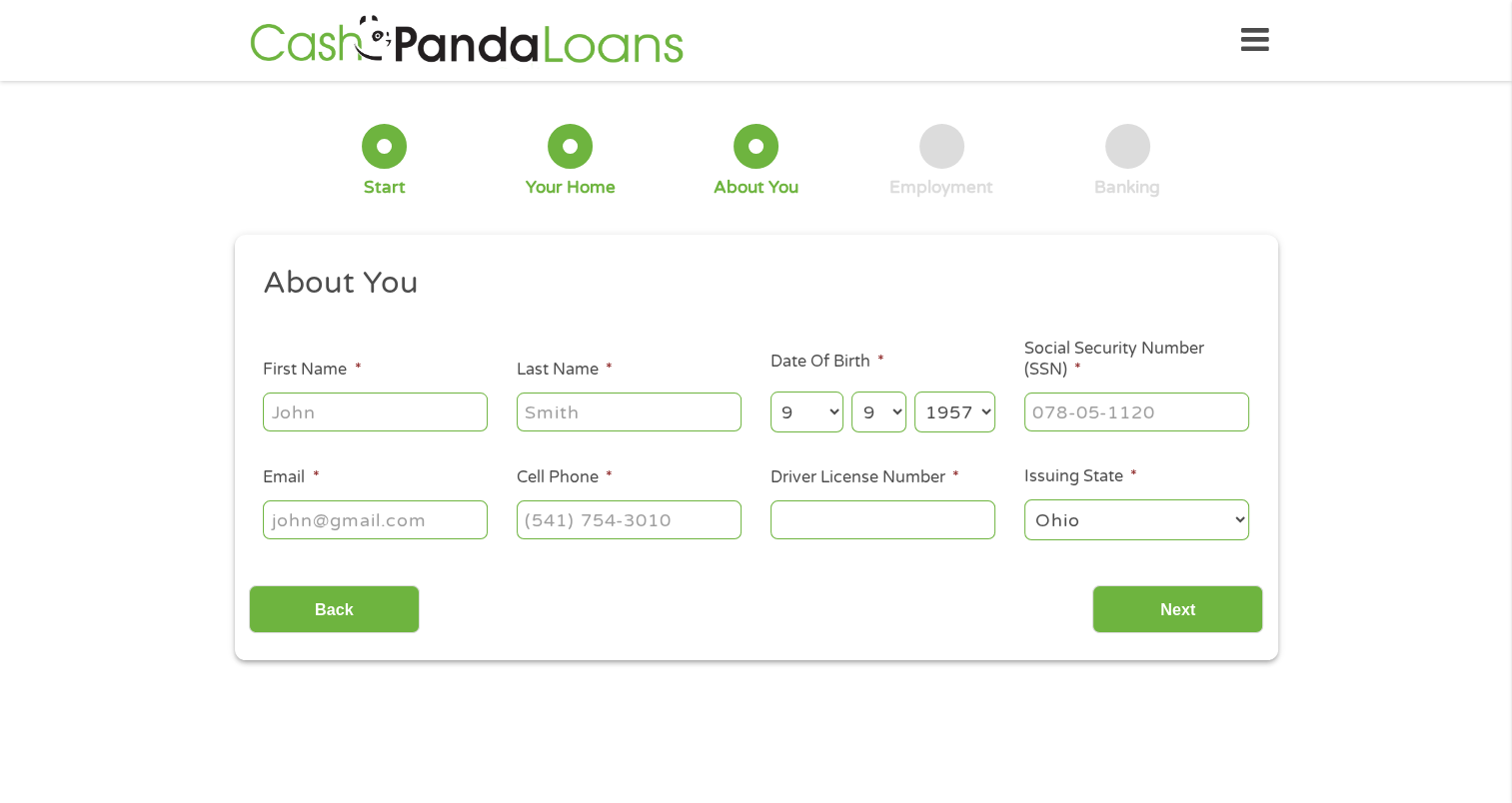 click on "First Name *" at bounding box center [375, 411] 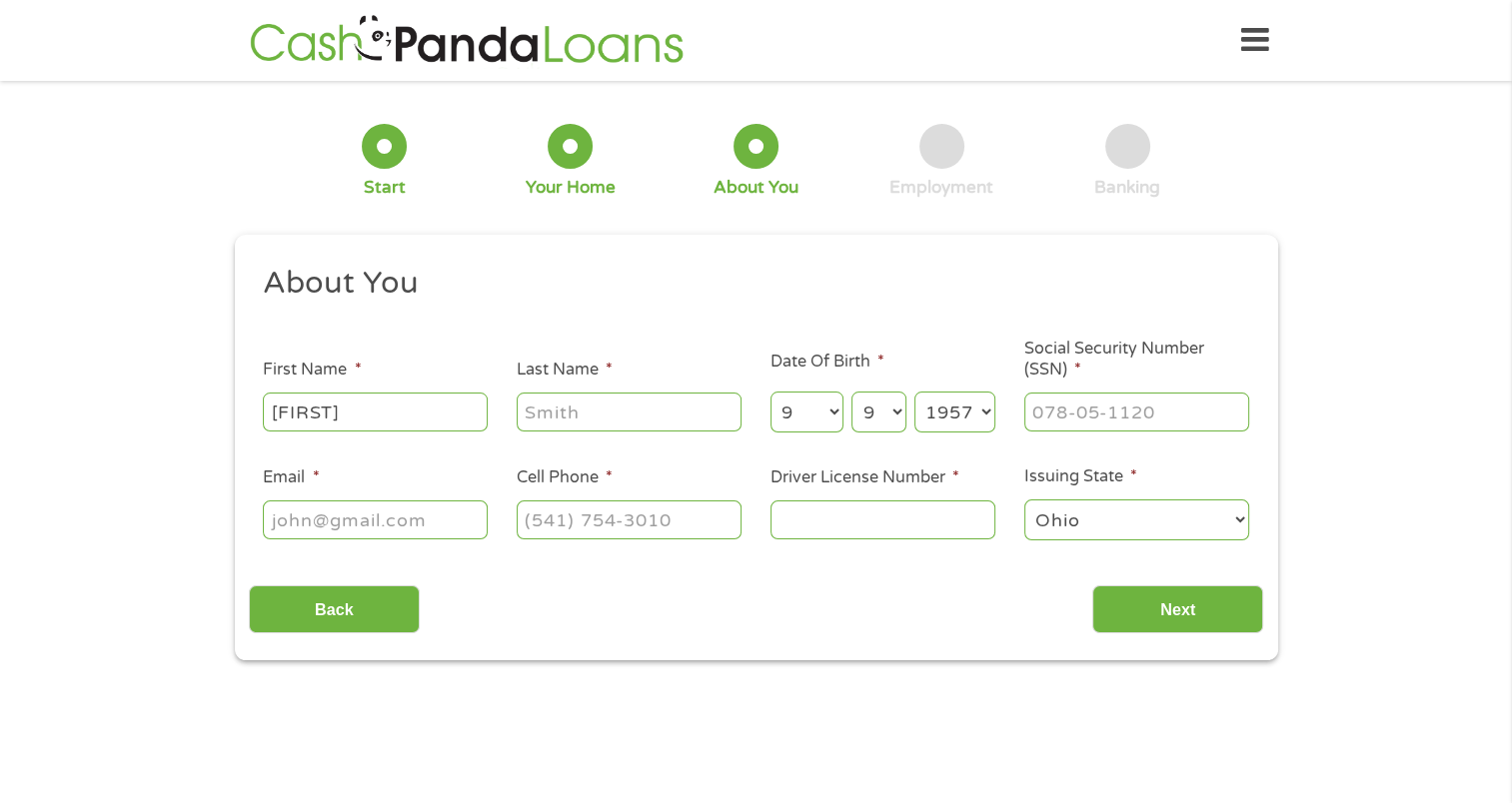 type on "[LAST]" 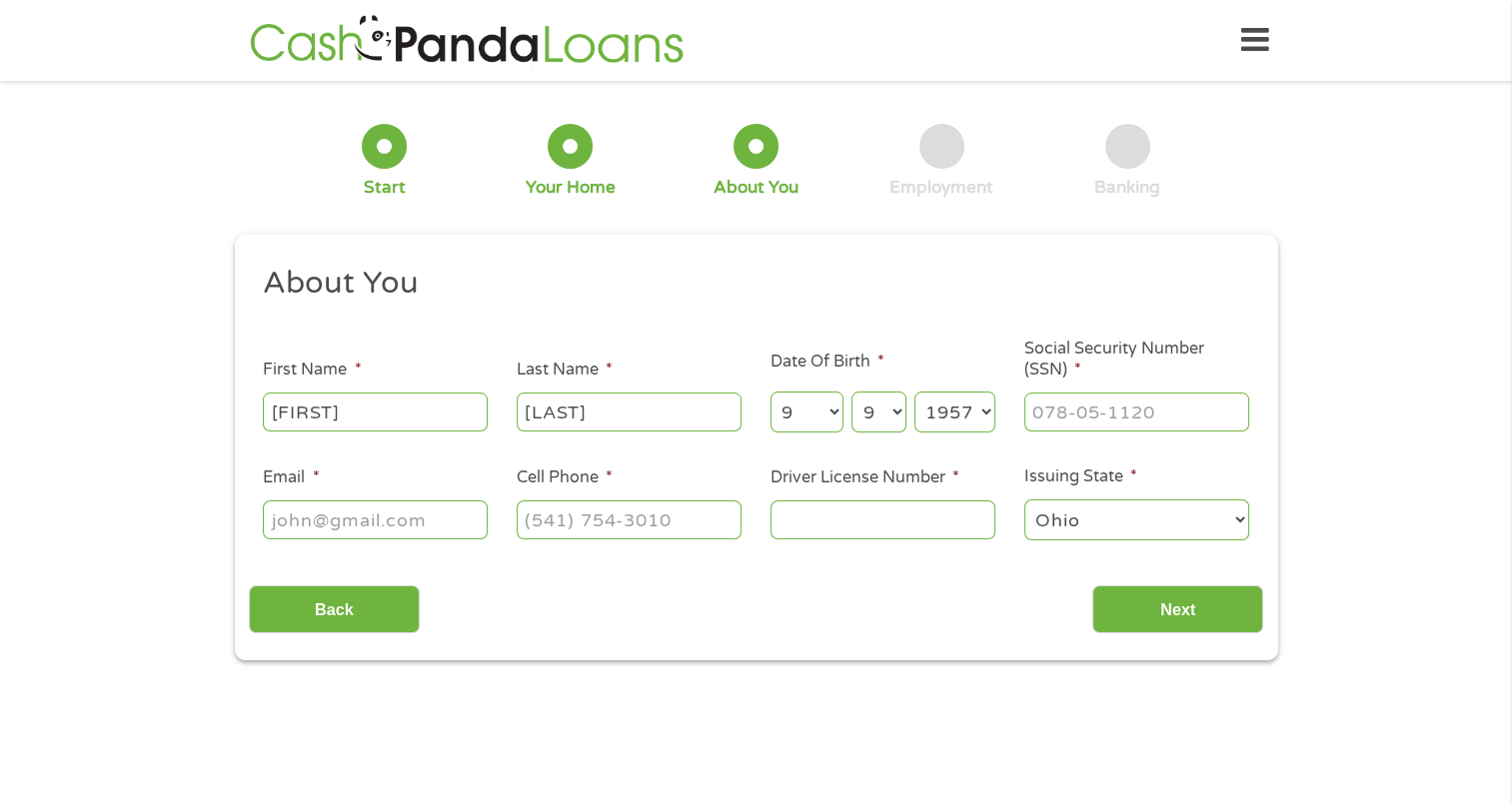 type on "[USERNAME]@example.com" 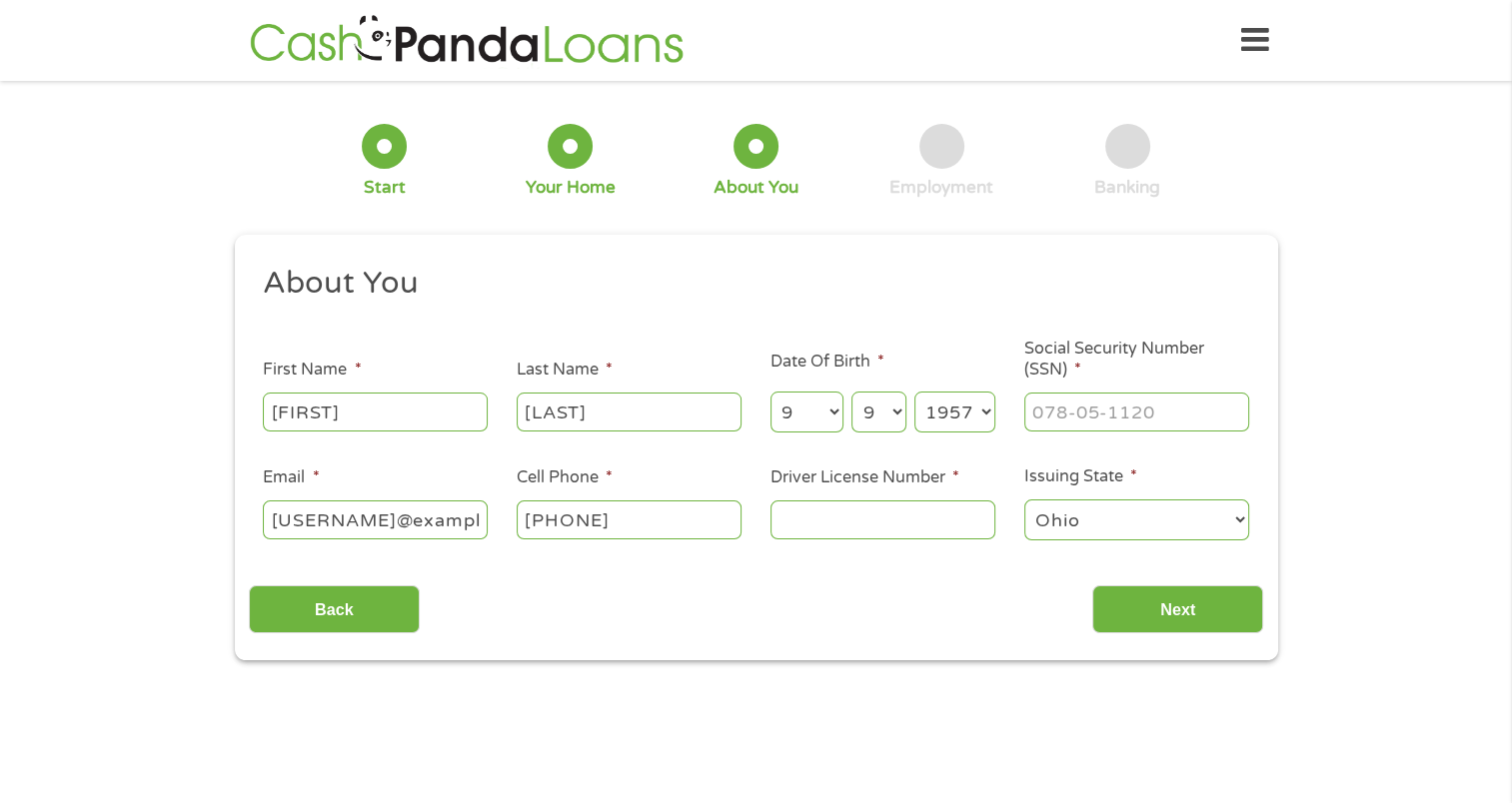 type on "[PHONE]" 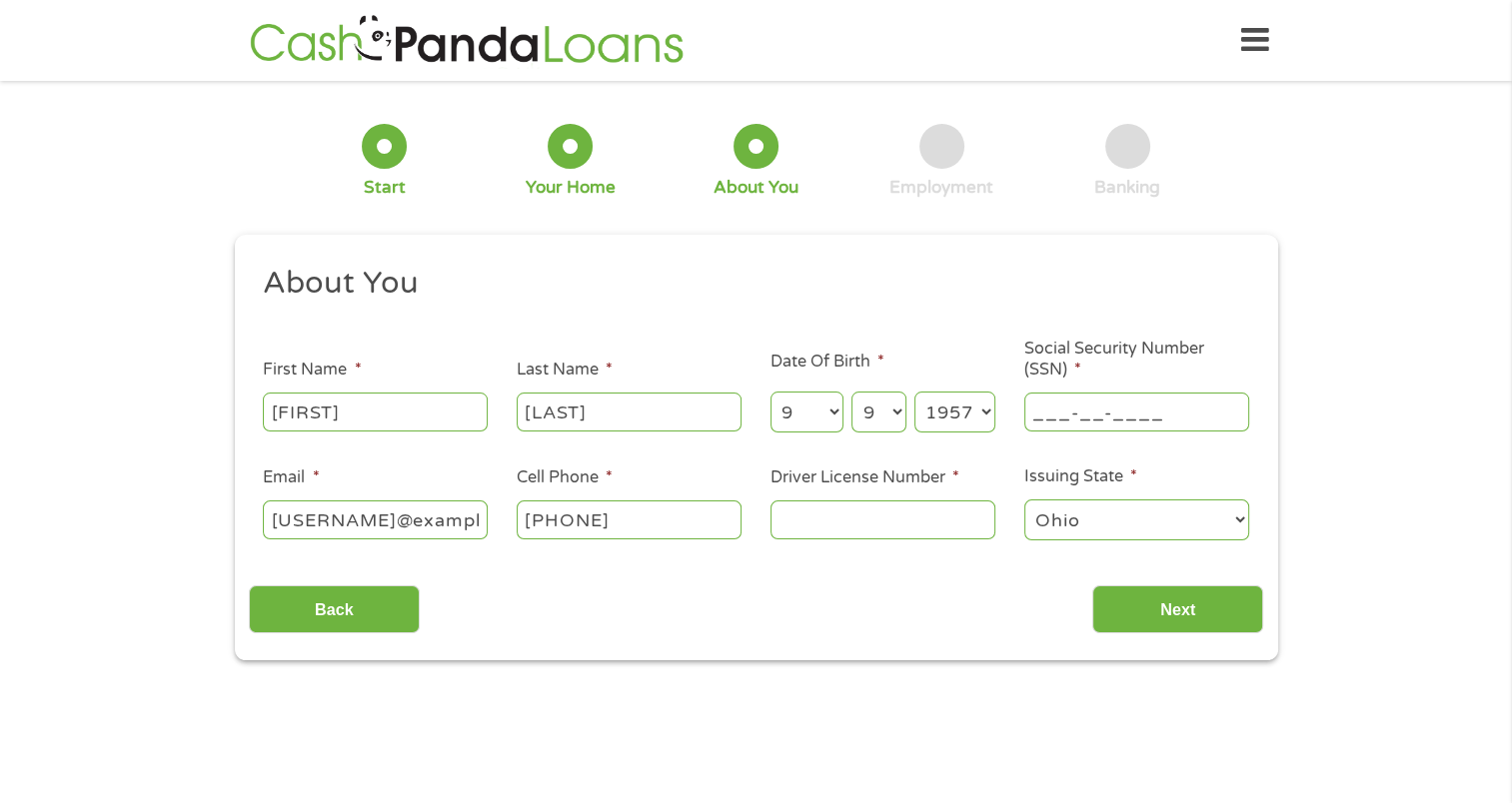 click on "___-__-____" at bounding box center (1136, 411) 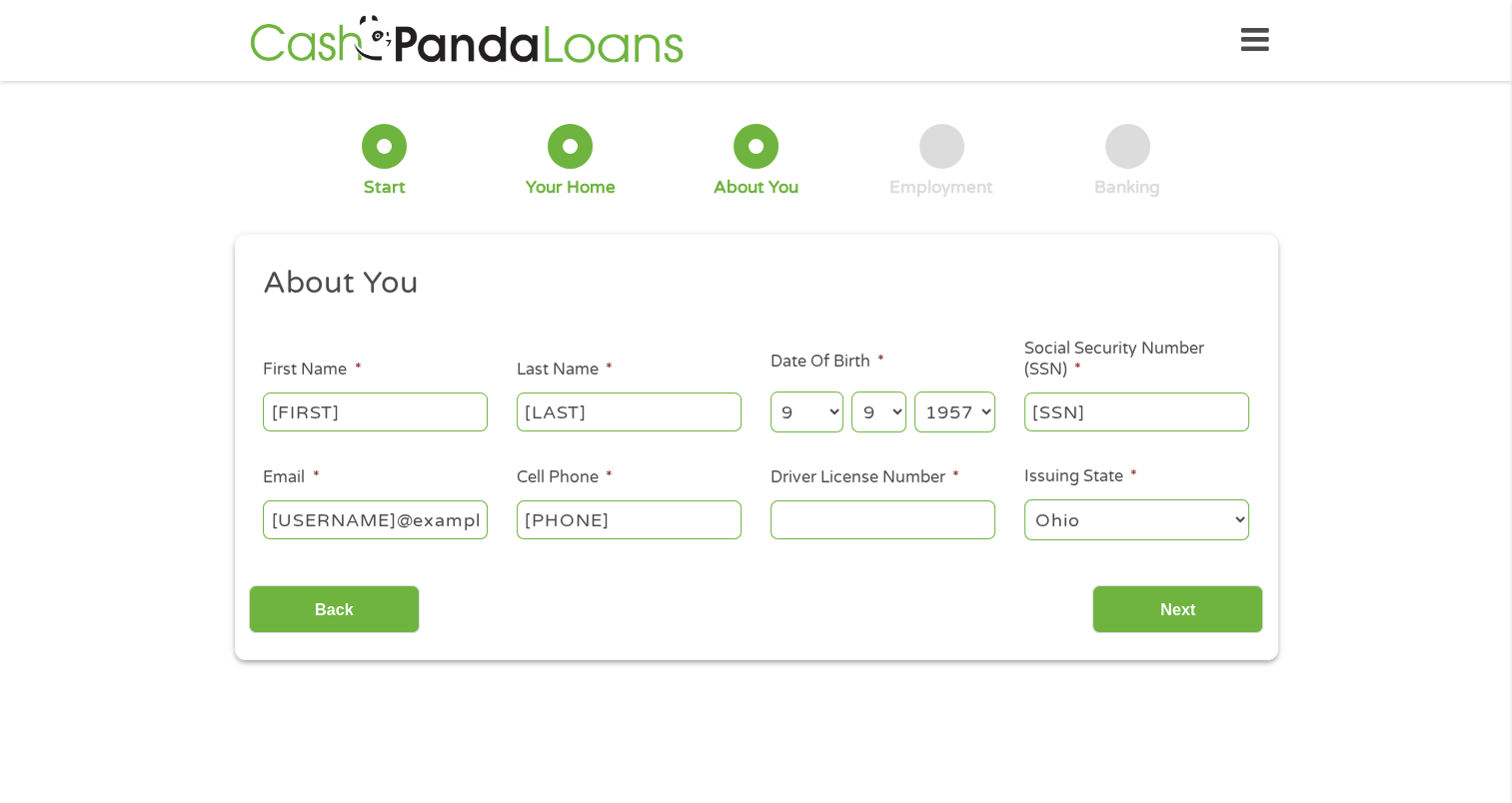 type on "[PHONE]" 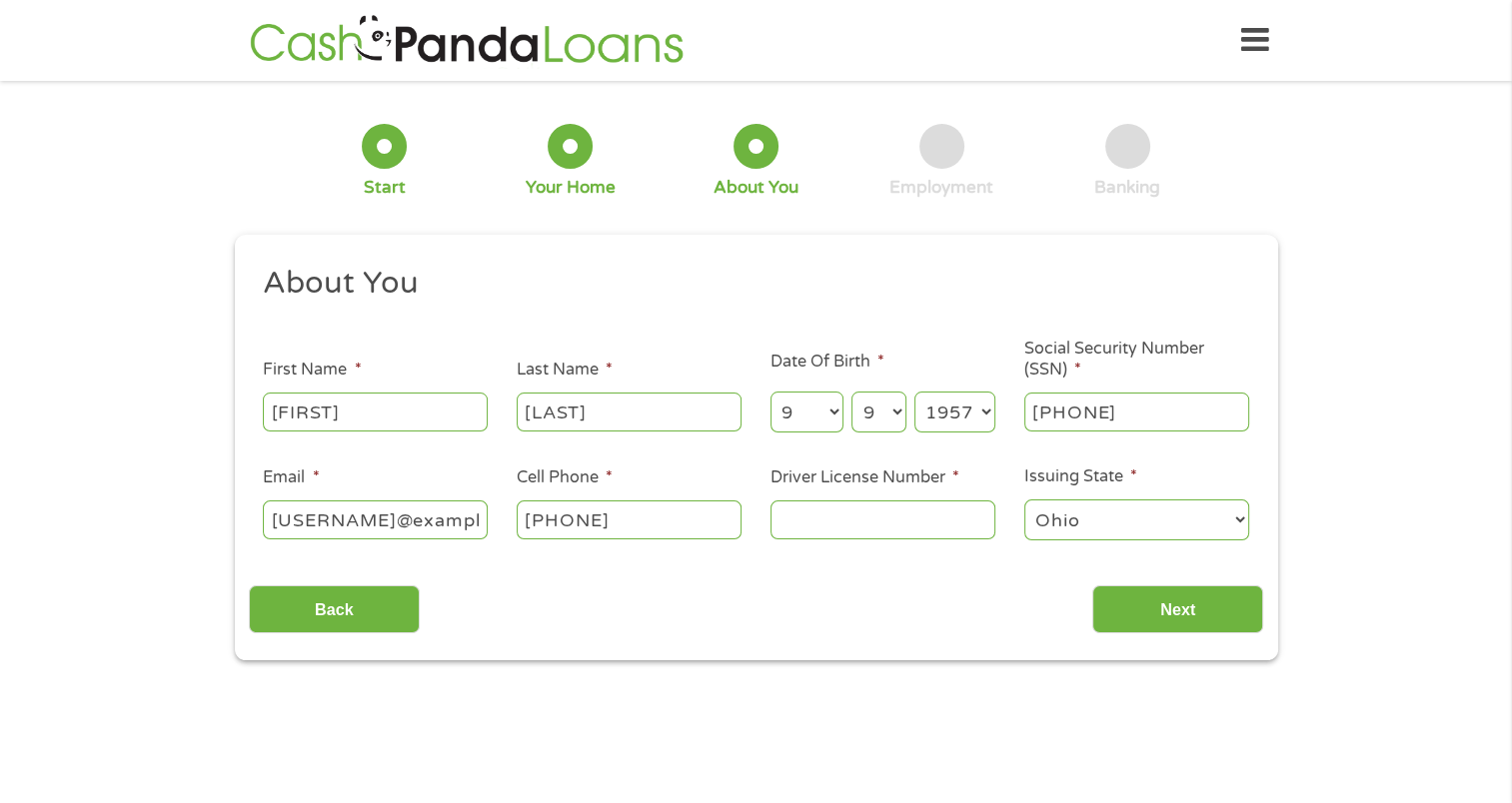 click on "Driver License Number *" at bounding box center (882, 519) 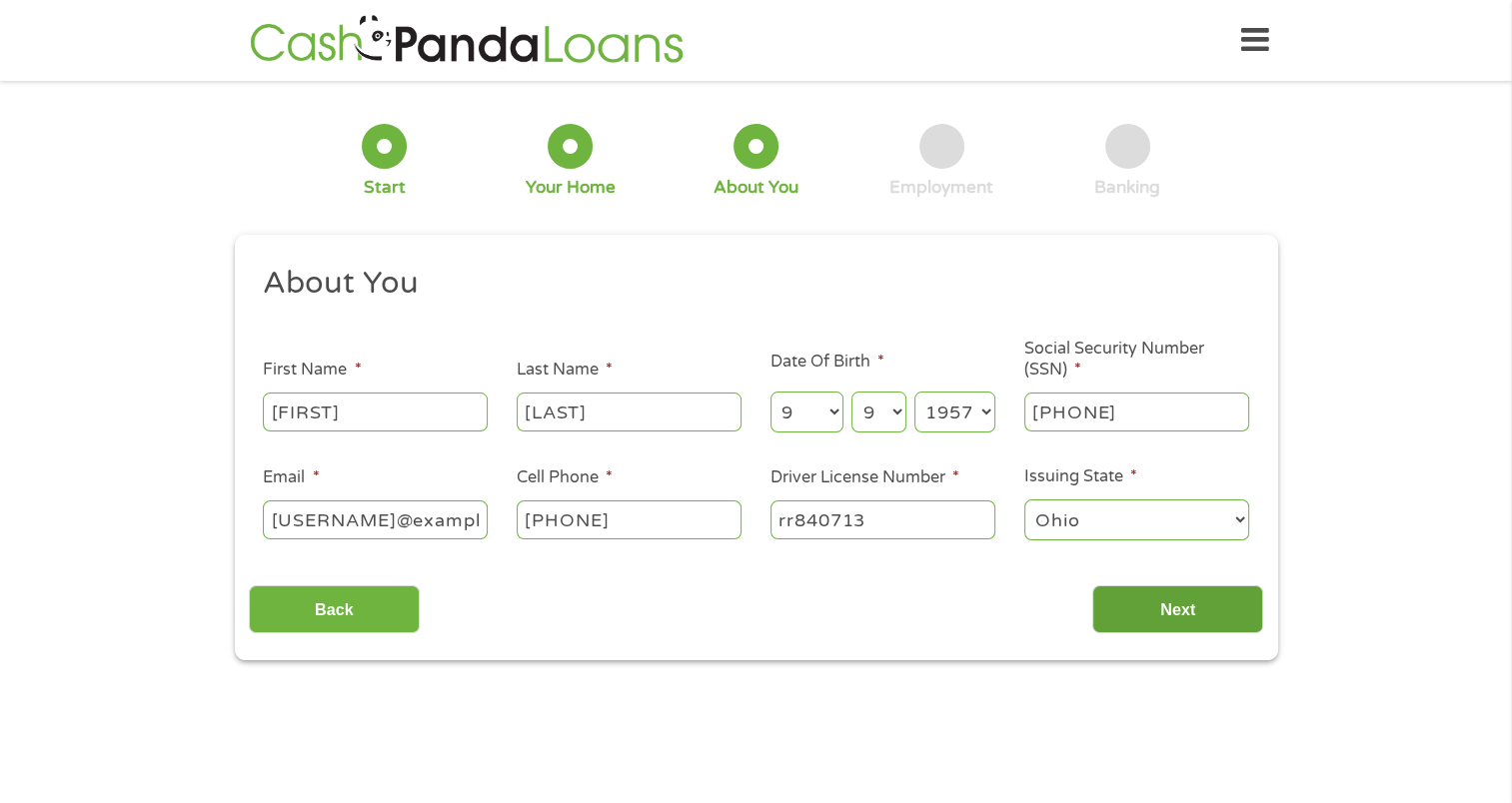 type on "rr840713" 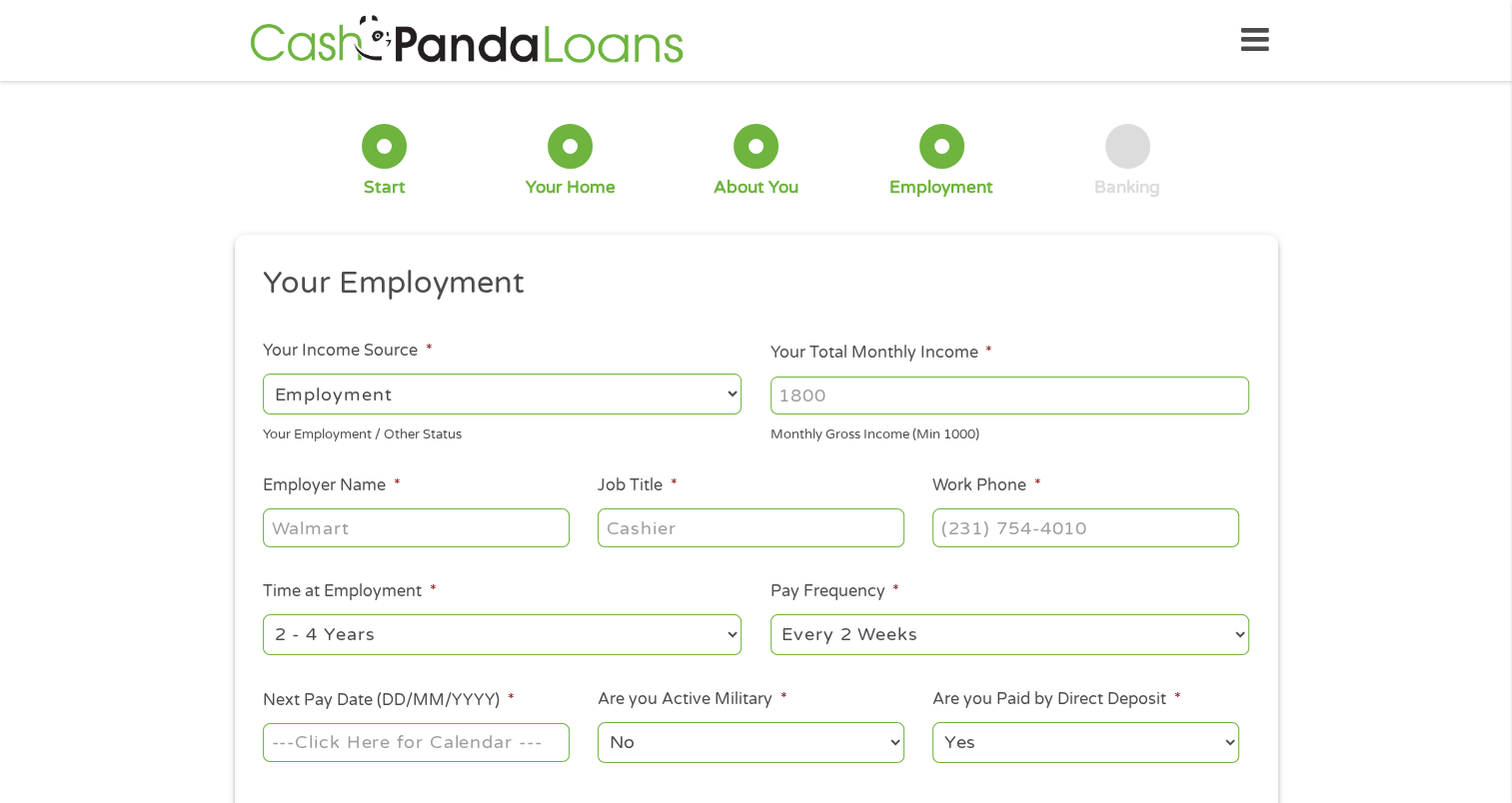scroll, scrollTop: 8, scrollLeft: 8, axis: both 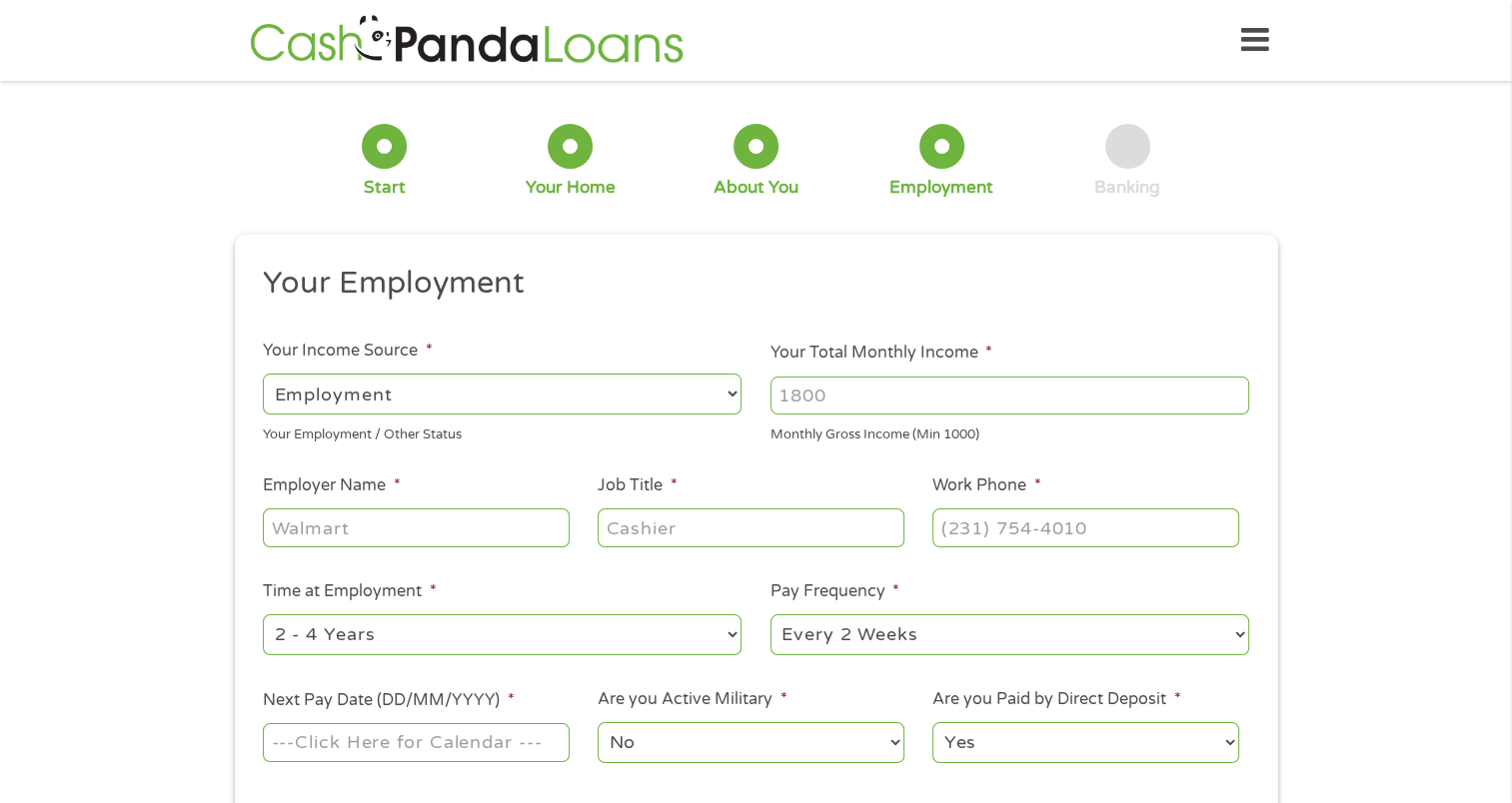 click on "Your Total Monthly Income *" at bounding box center [1009, 396] 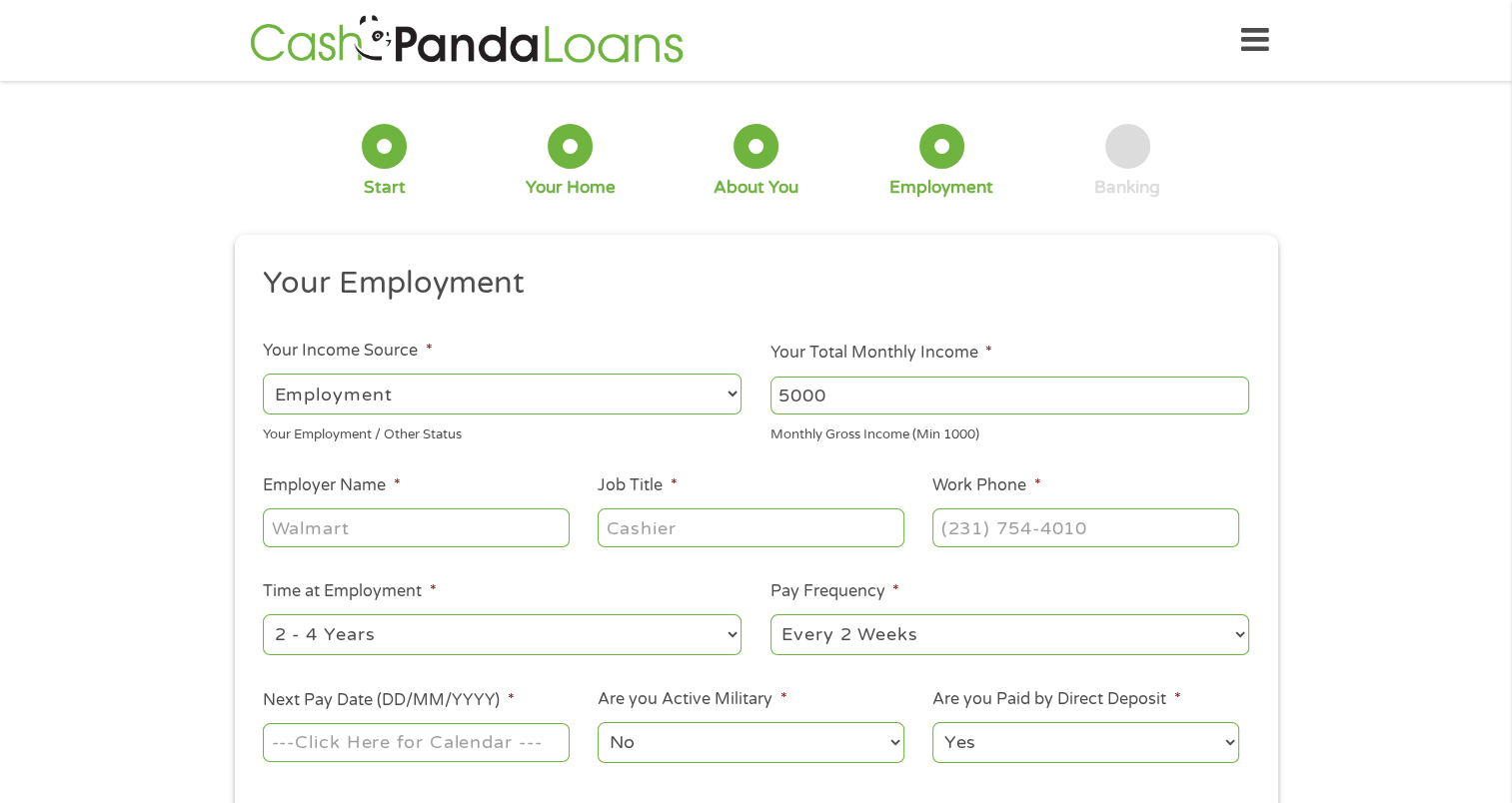 type on "5000" 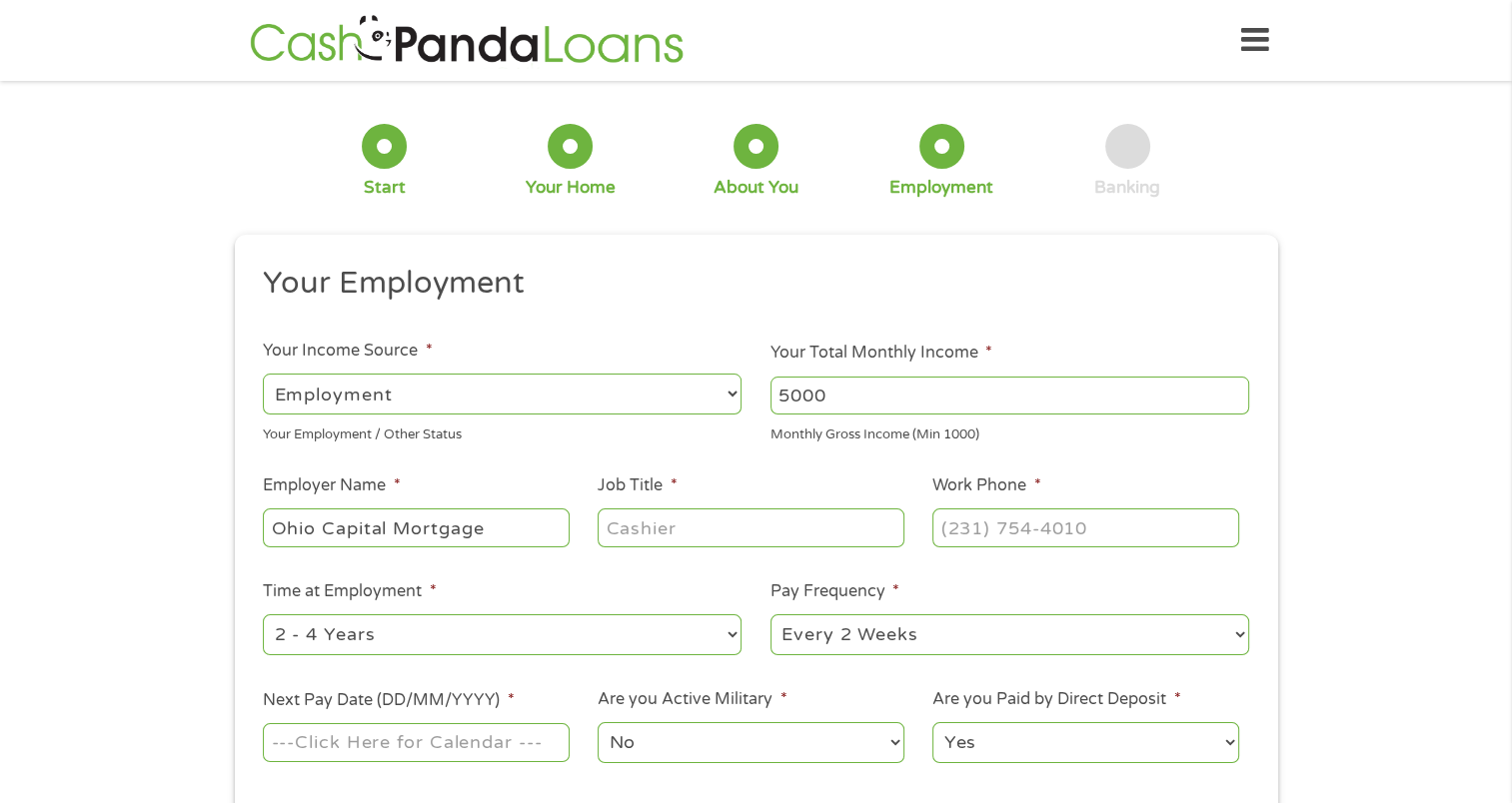 type on "Ohio Capital Mortgage" 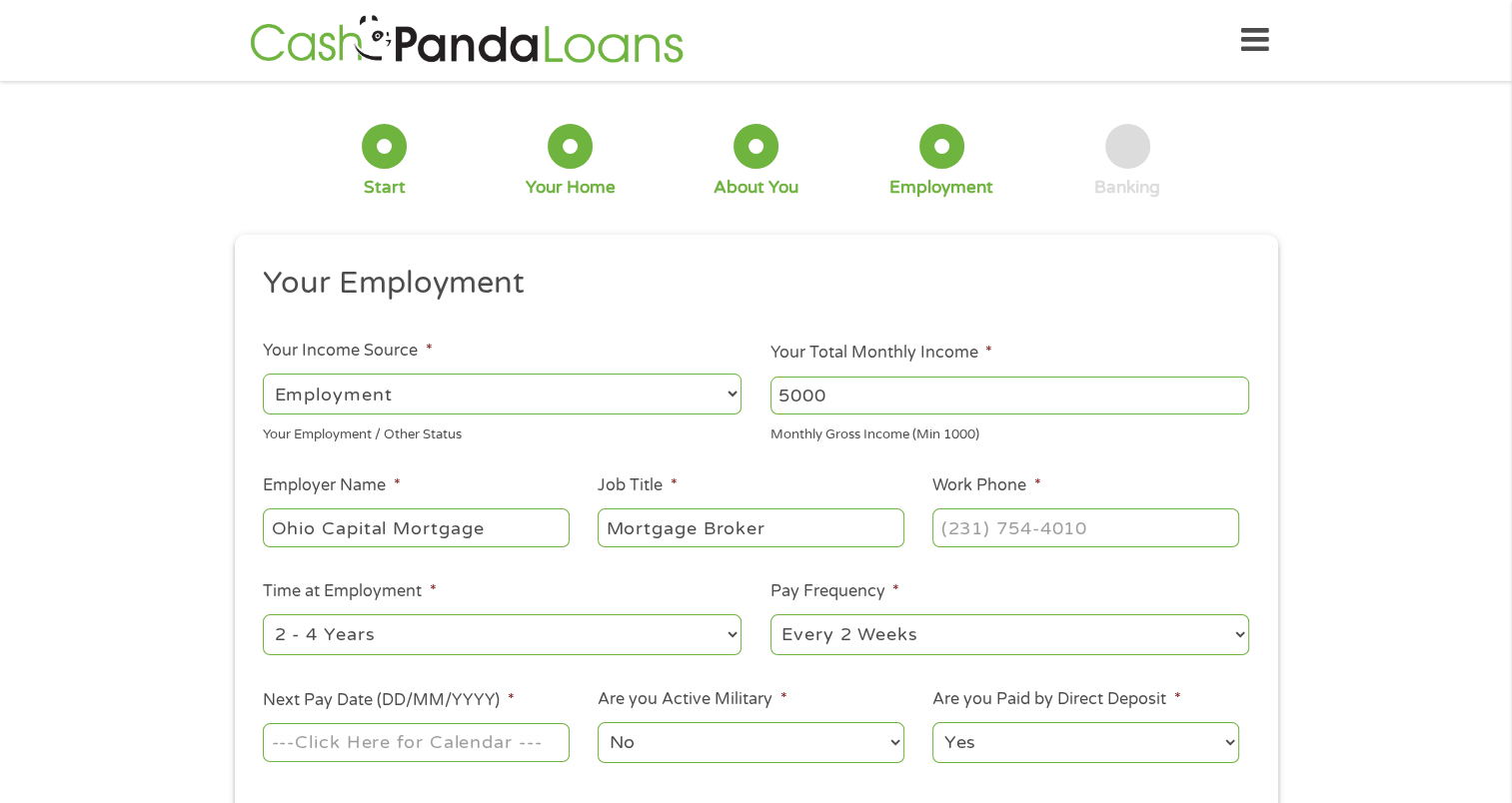 type on "Mortgage Broker" 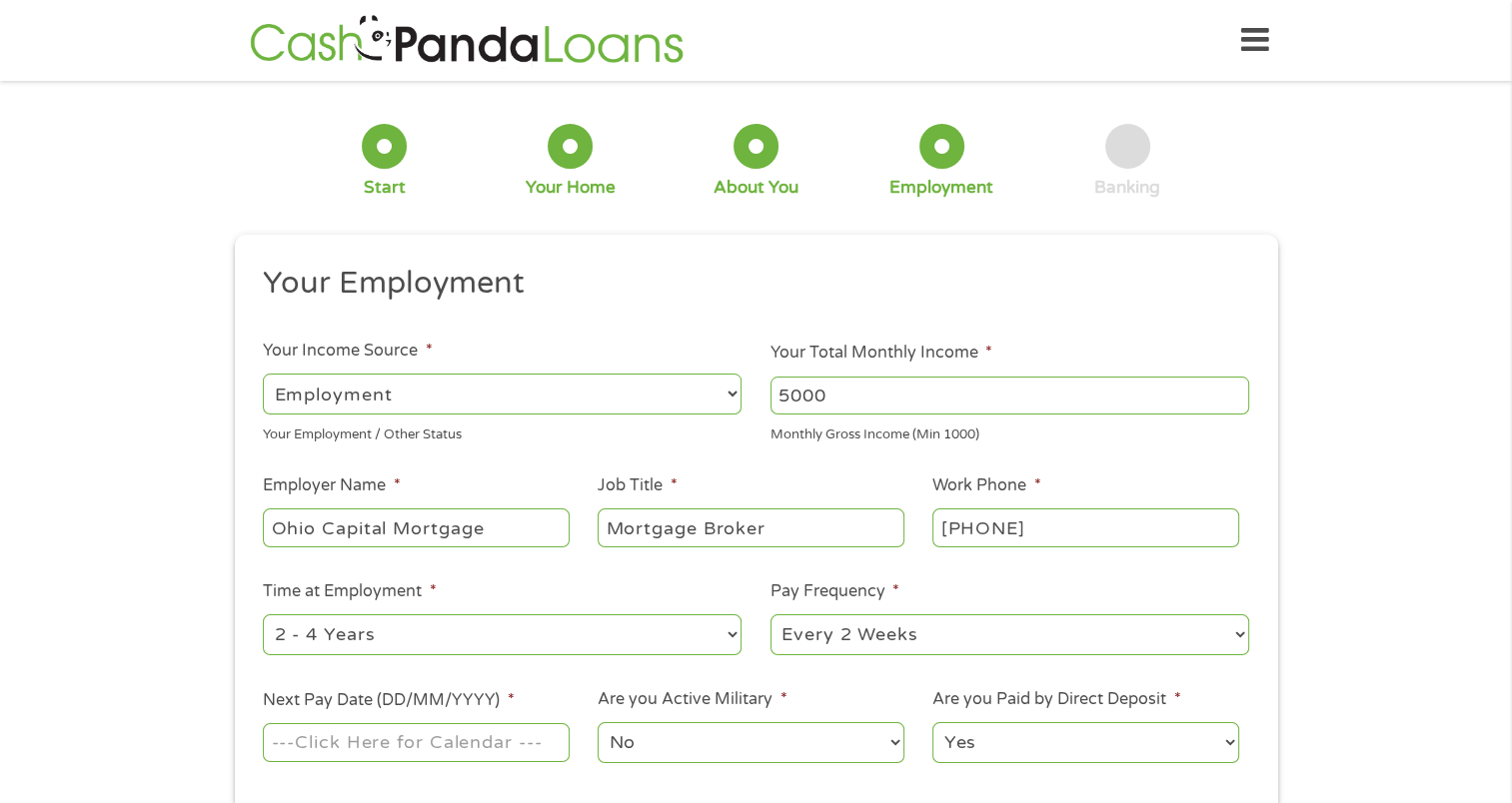 type on "[PHONE]" 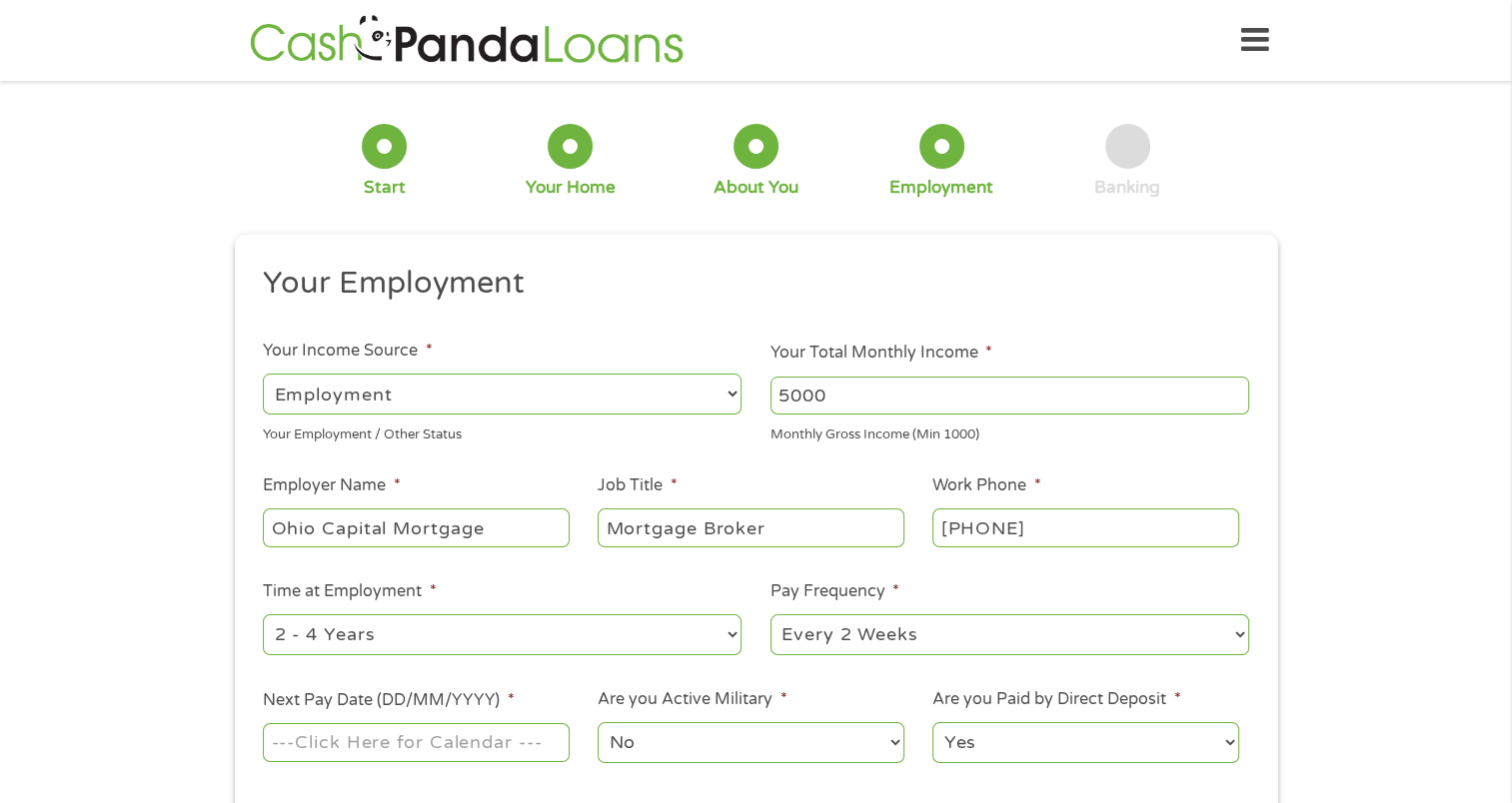 click on "--- Choose one --- 1 Year or less 1 - 2 Years 2 - 4 Years Over 4 Years" at bounding box center (502, 634) 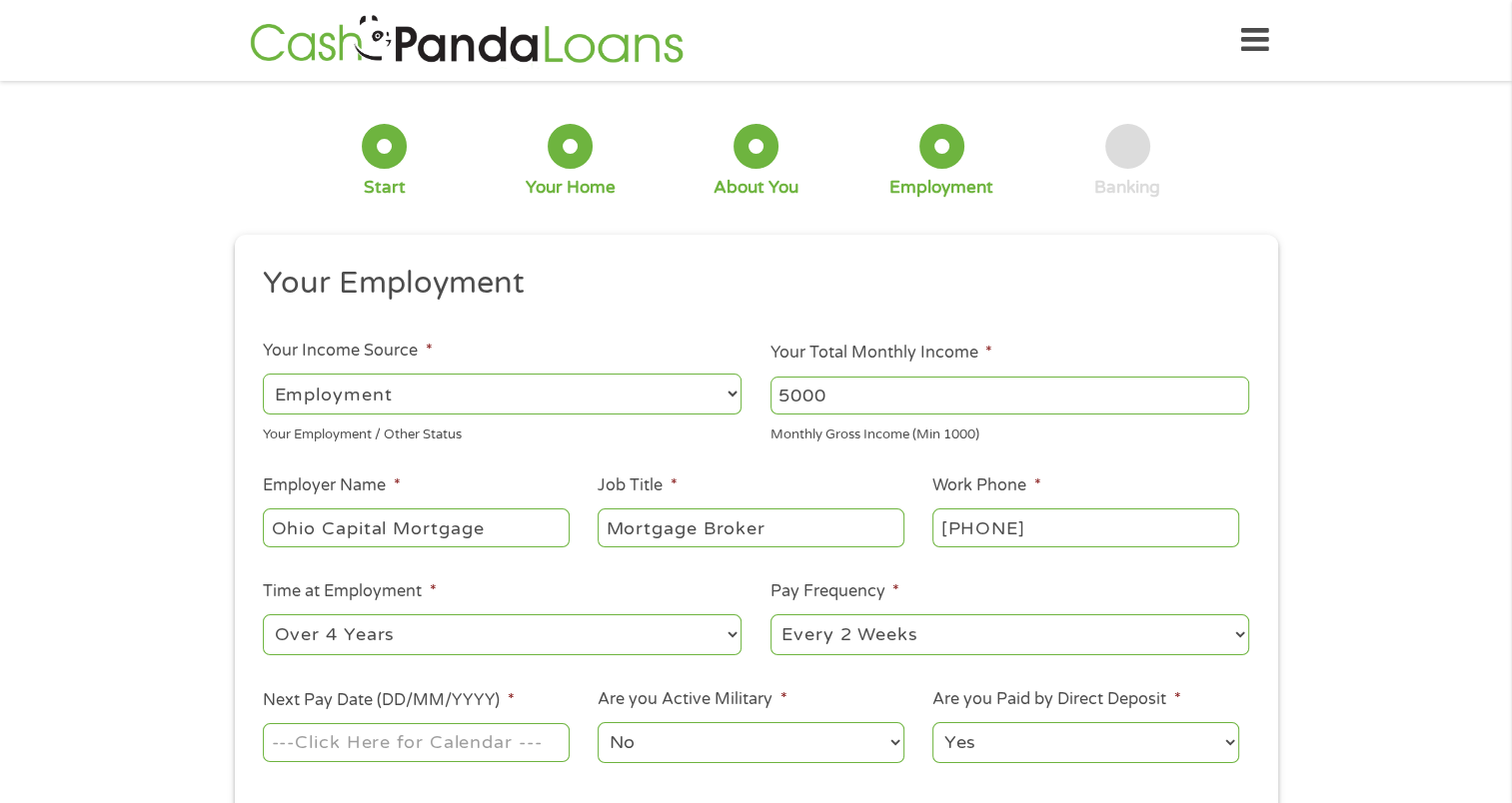 click on "--- Choose one --- Every 2 Weeks Every Week Monthly Semi-Monthly" at bounding box center [1009, 634] 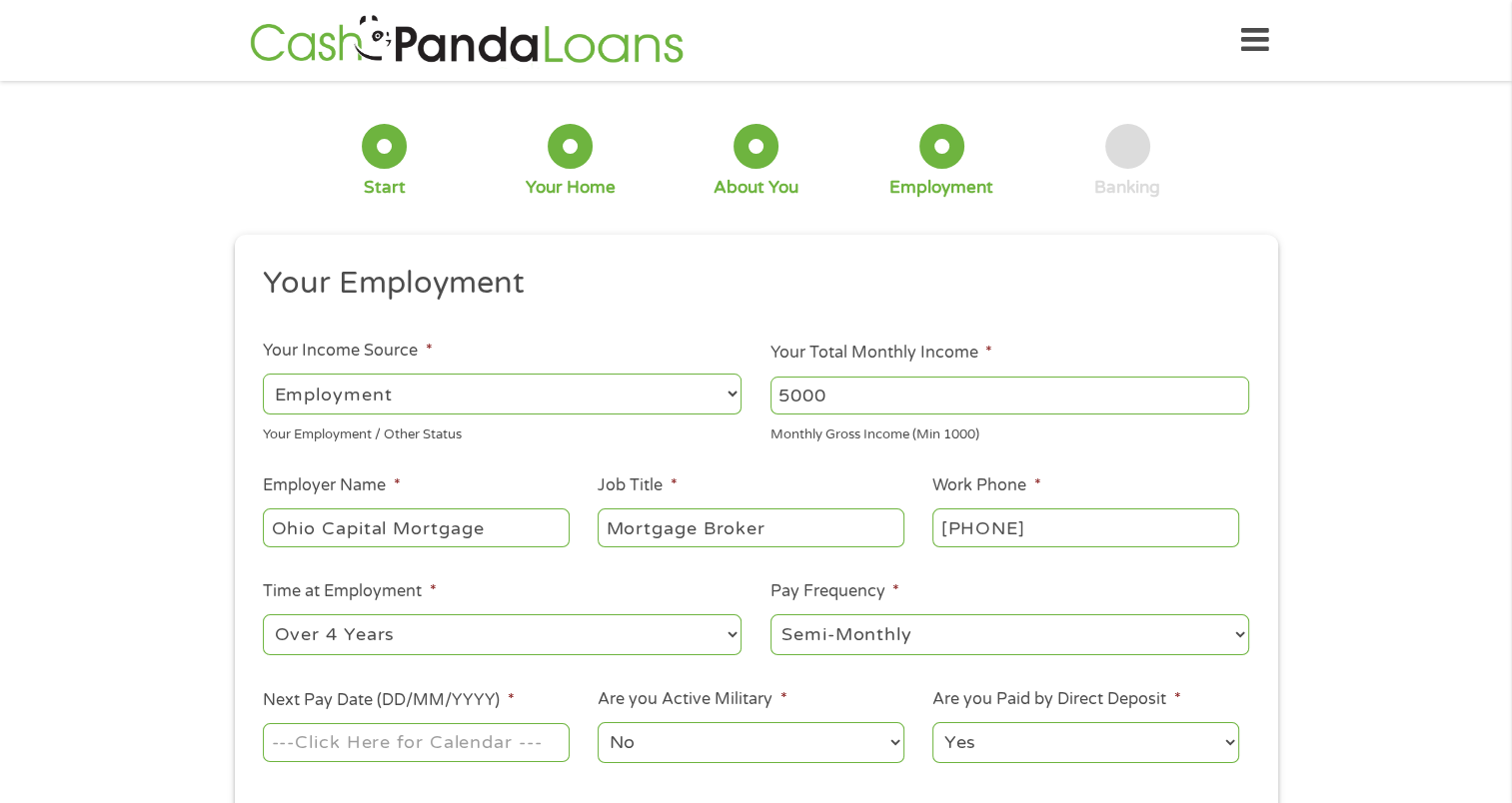 click on "--- Choose one --- Every 2 Weeks Every Week Monthly Semi-Monthly" at bounding box center (1009, 634) 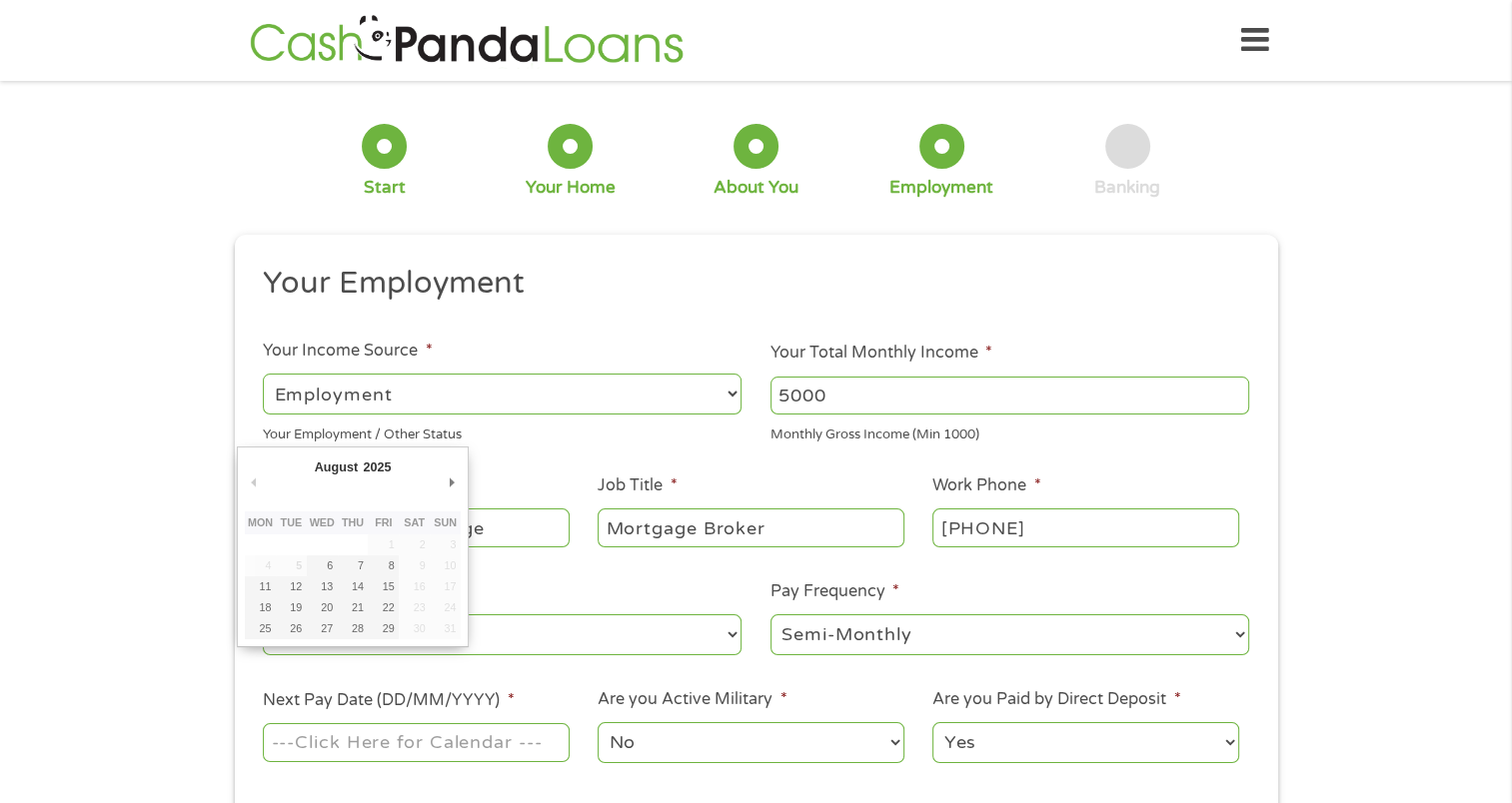 click on "Next Pay Date (DD/MM/YYYY) *" at bounding box center [416, 742] 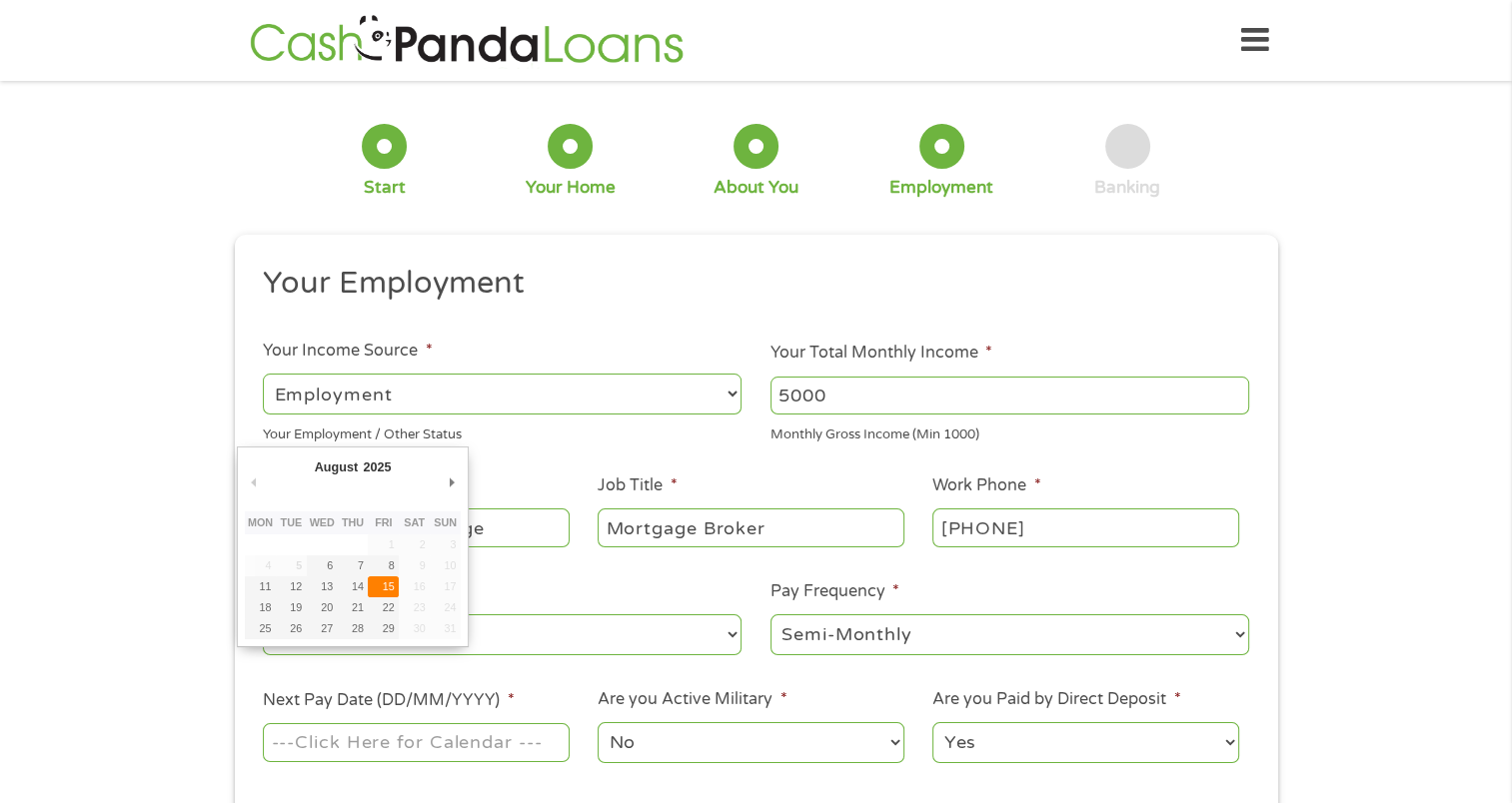 type on "15/08/2025" 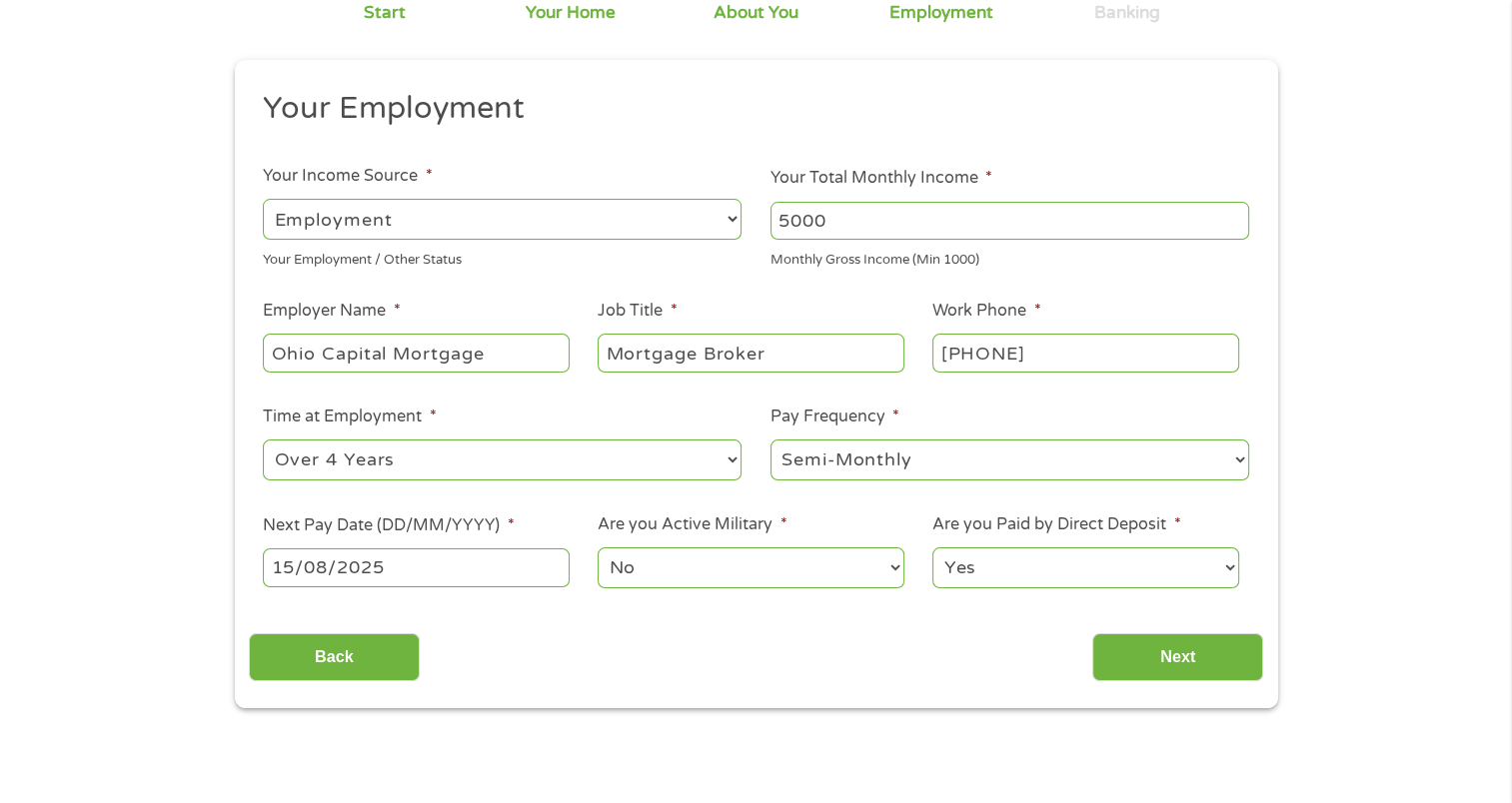scroll, scrollTop: 200, scrollLeft: 0, axis: vertical 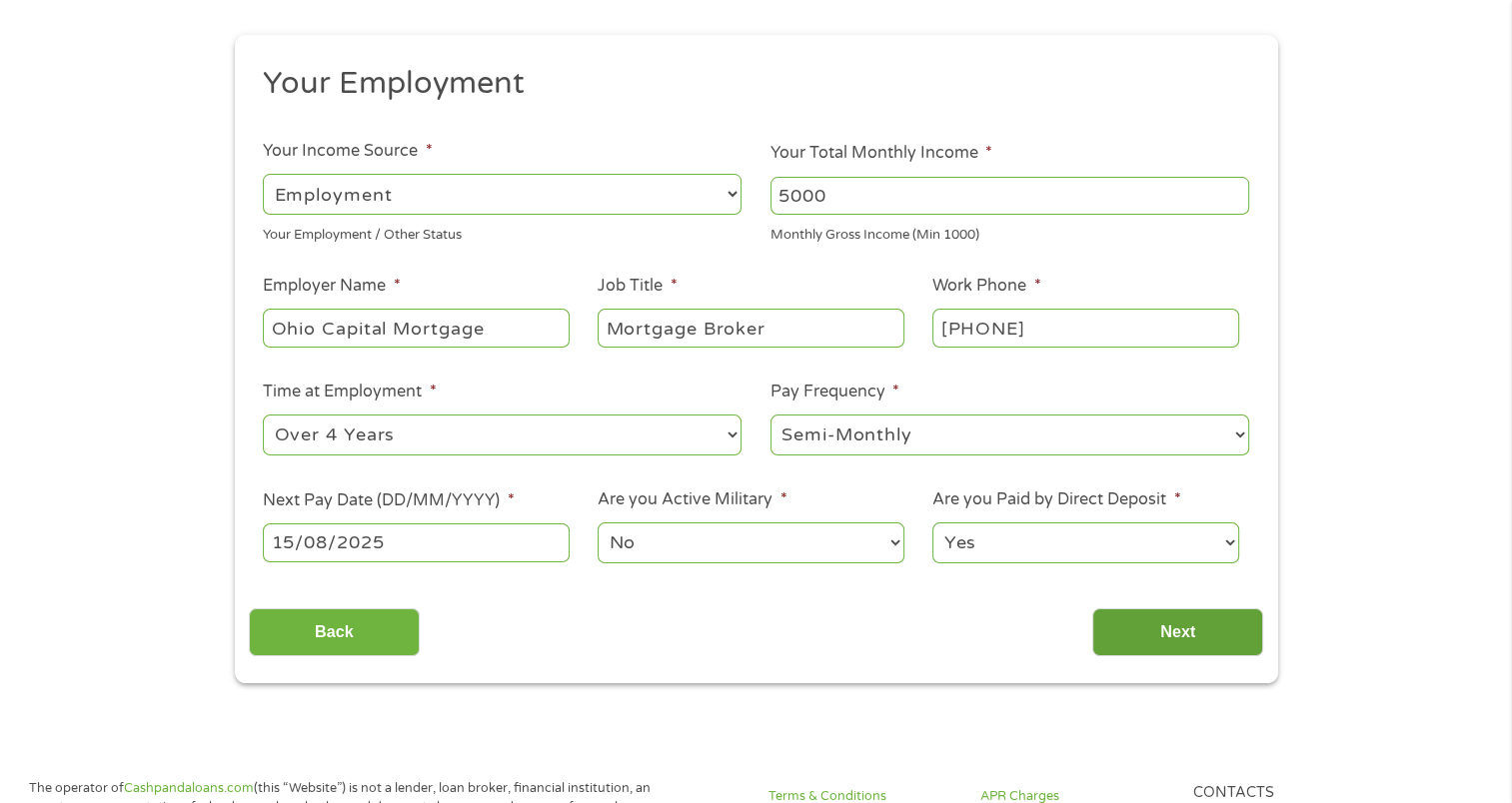 click on "Next" at bounding box center [1177, 632] 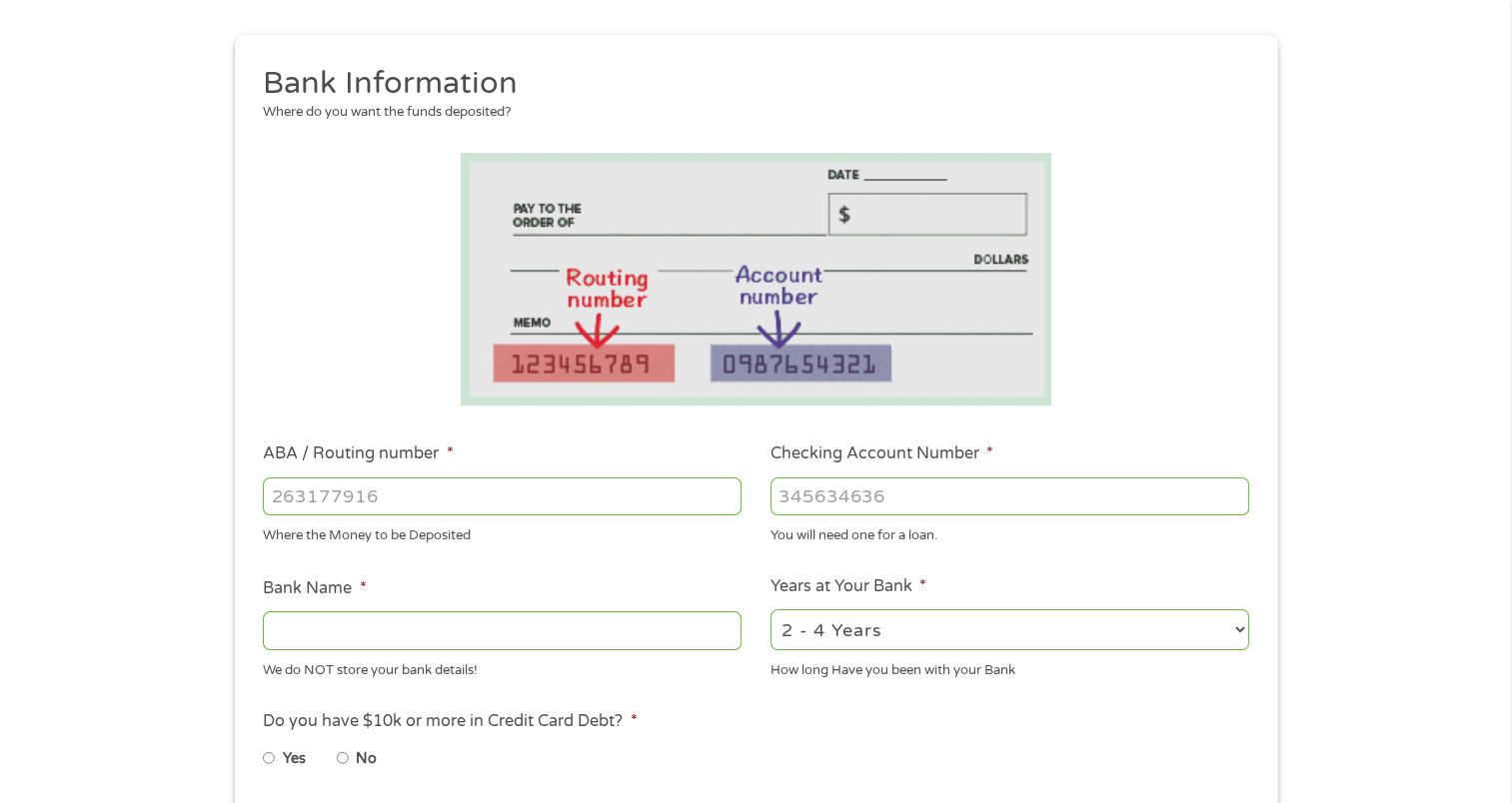 scroll, scrollTop: 8, scrollLeft: 8, axis: both 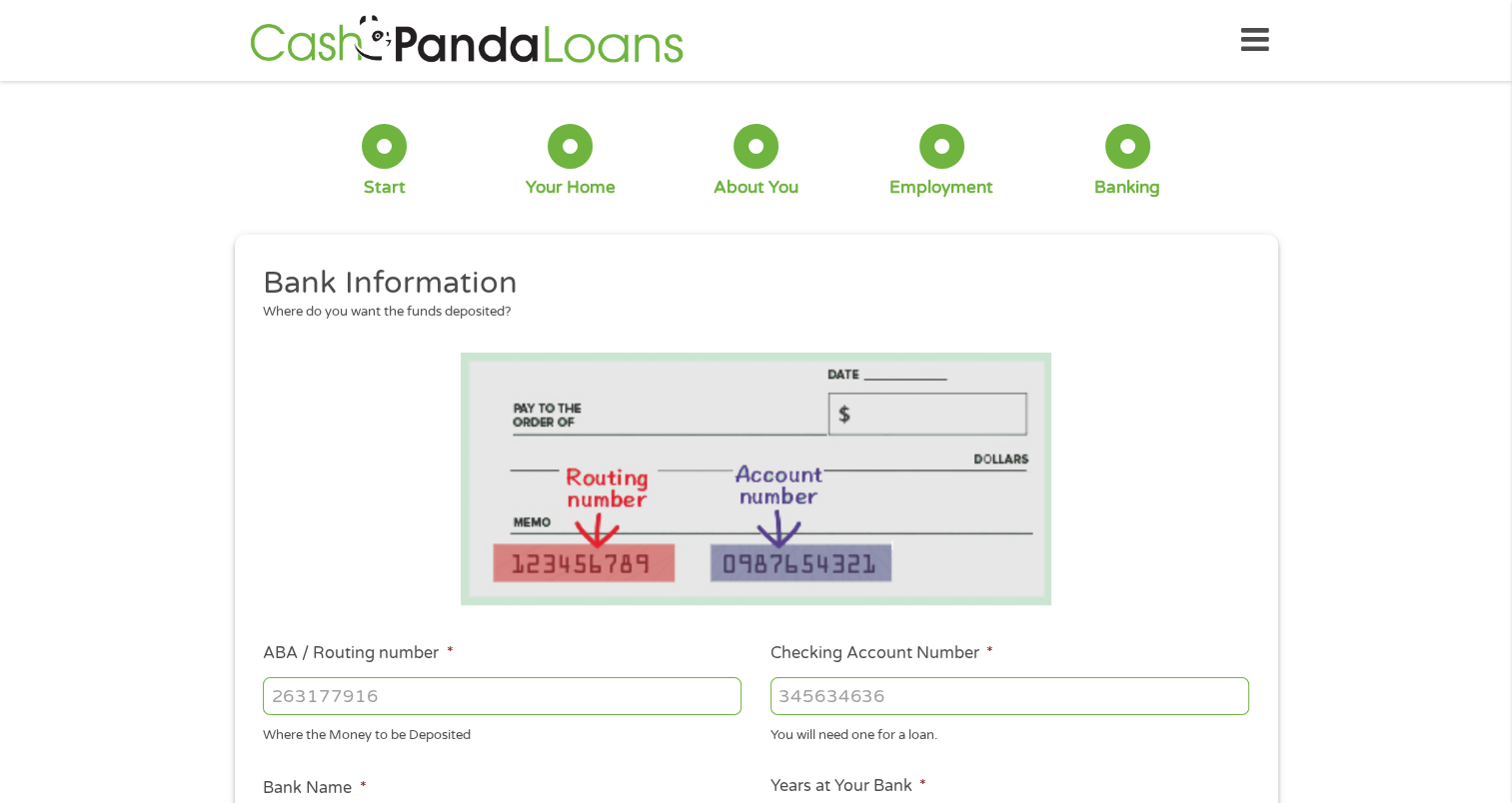 click on "ABA / Routing number *" at bounding box center (502, 696) 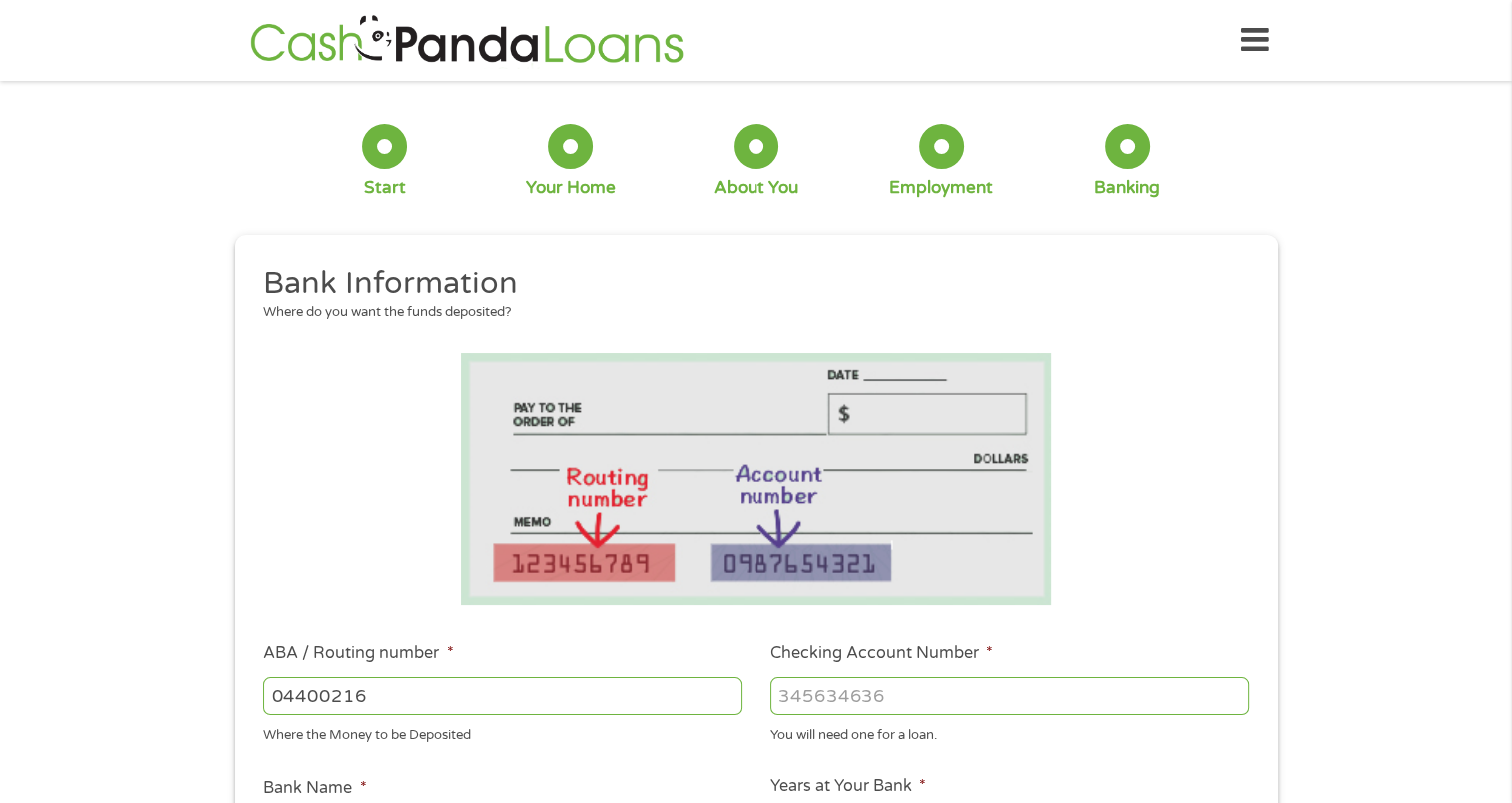 type on "044002161" 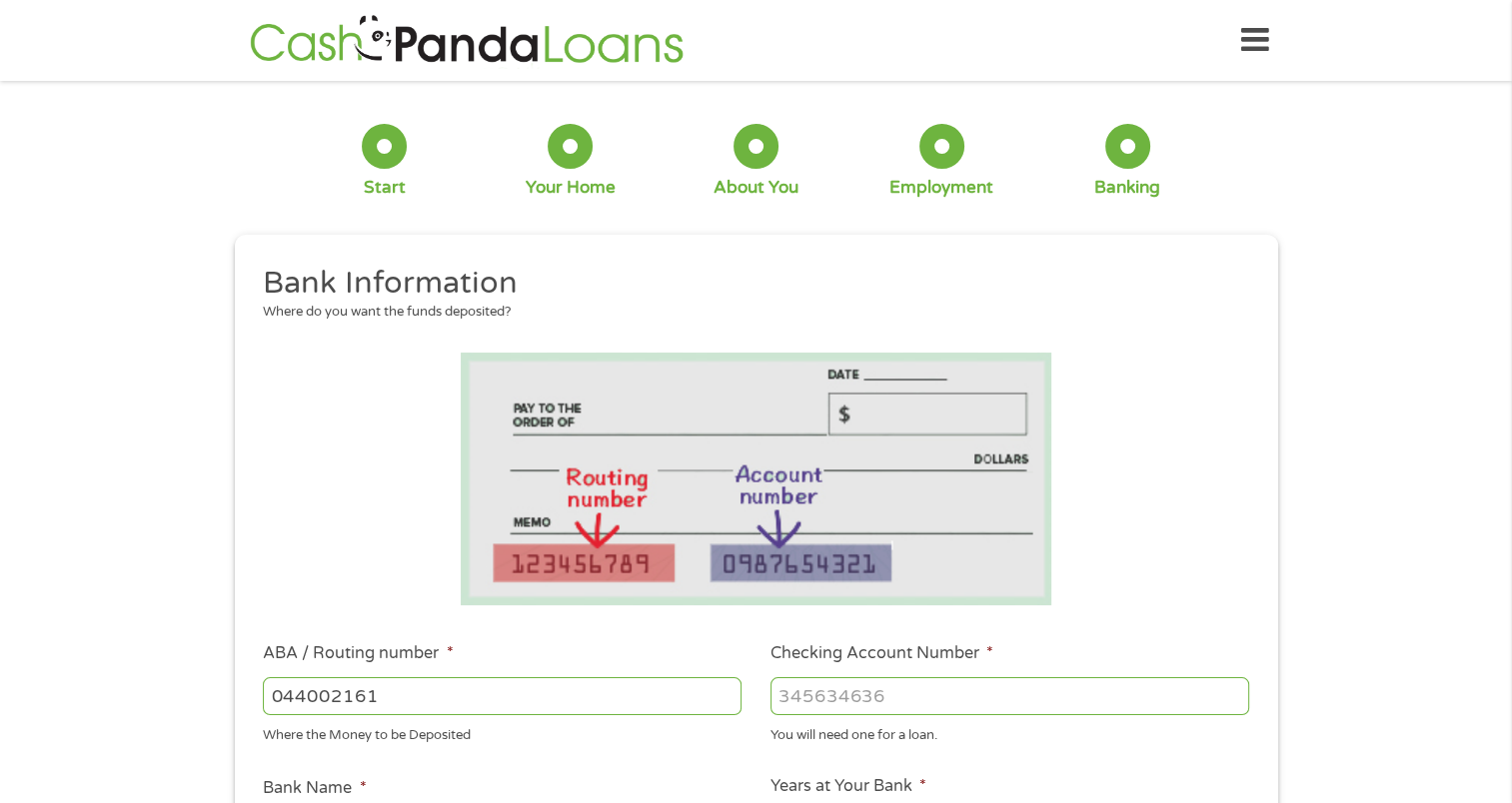 type on "FIFTH THIRD BANK" 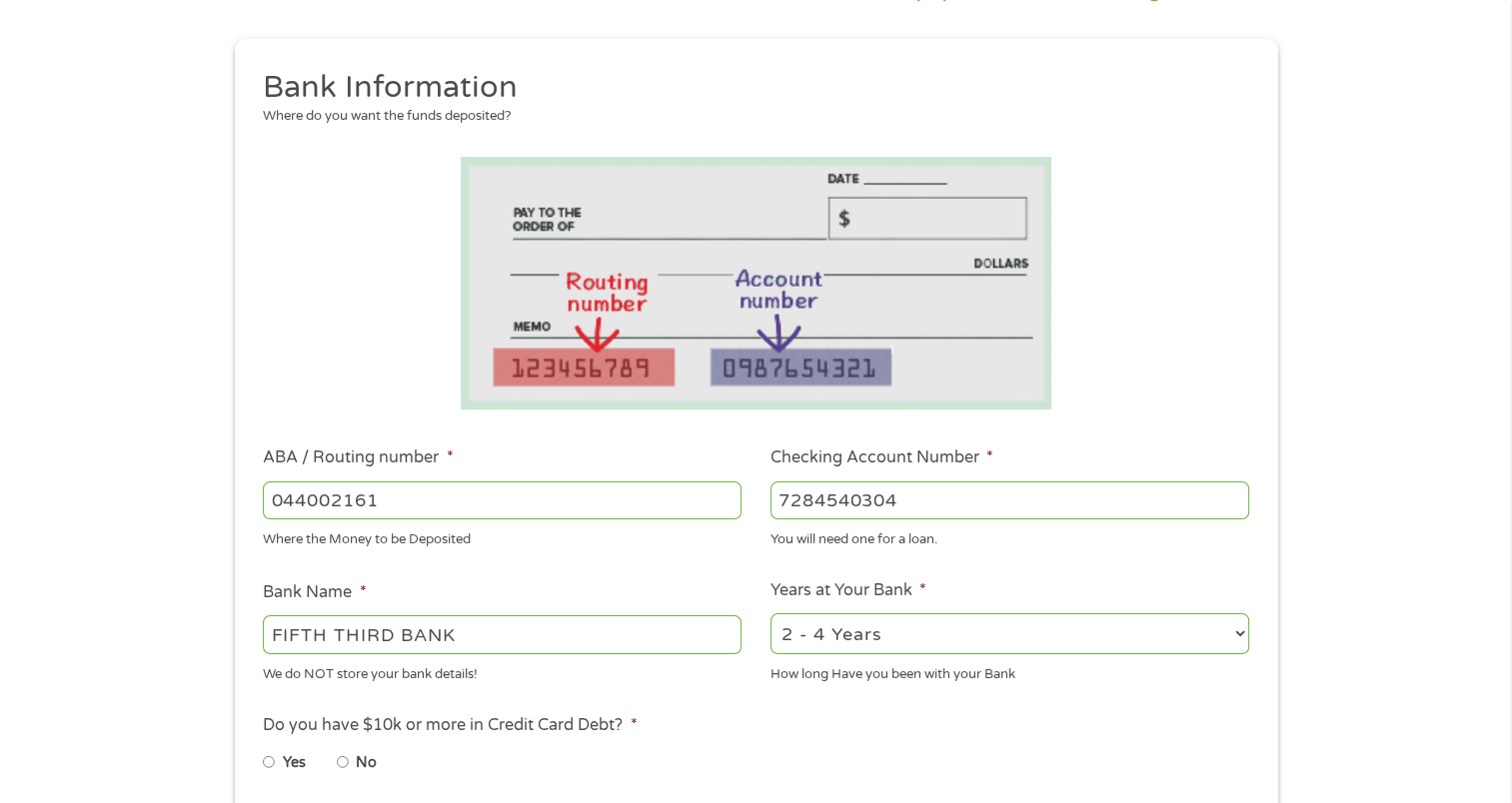 scroll, scrollTop: 200, scrollLeft: 0, axis: vertical 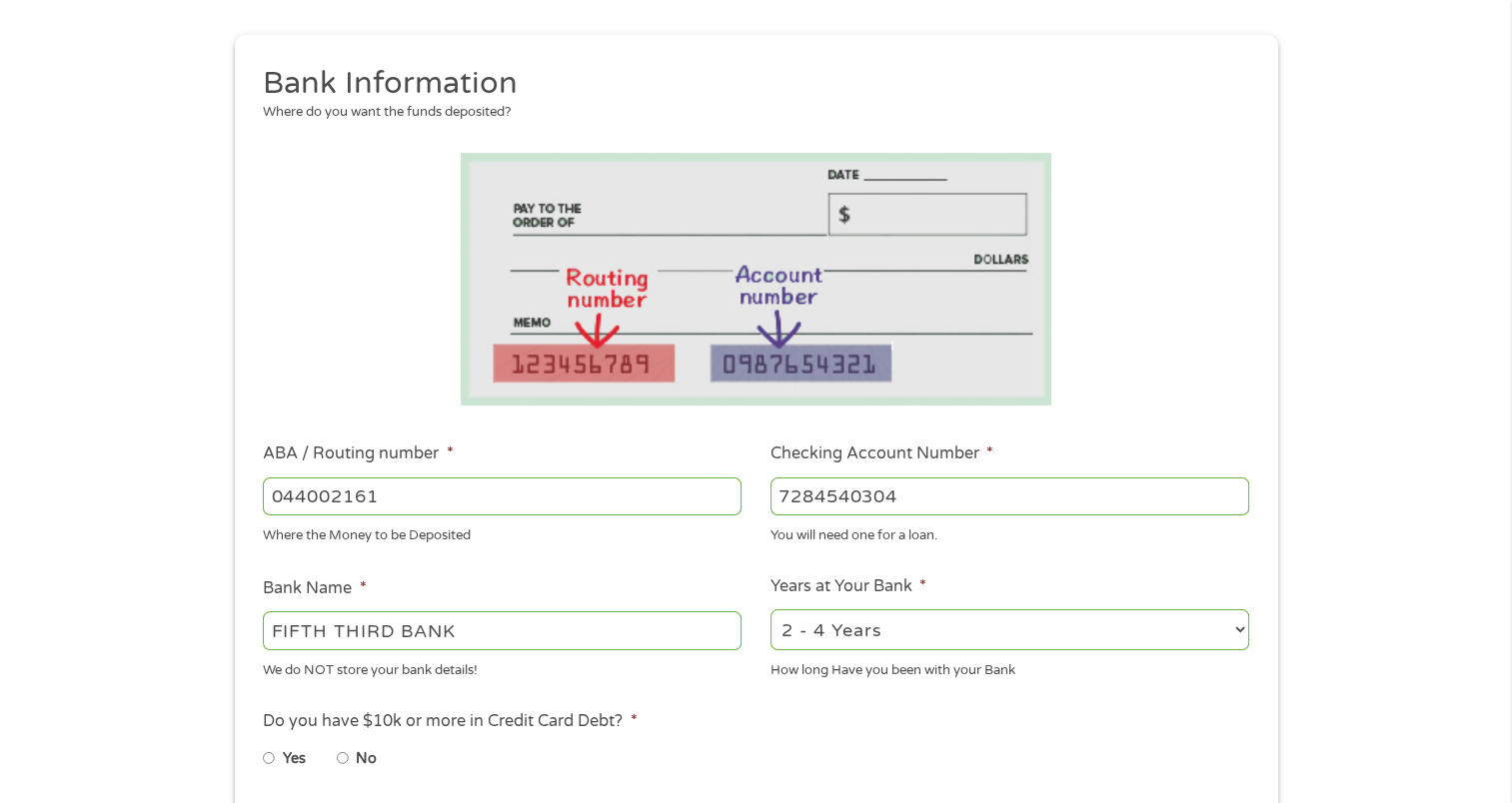 type on "7284540304" 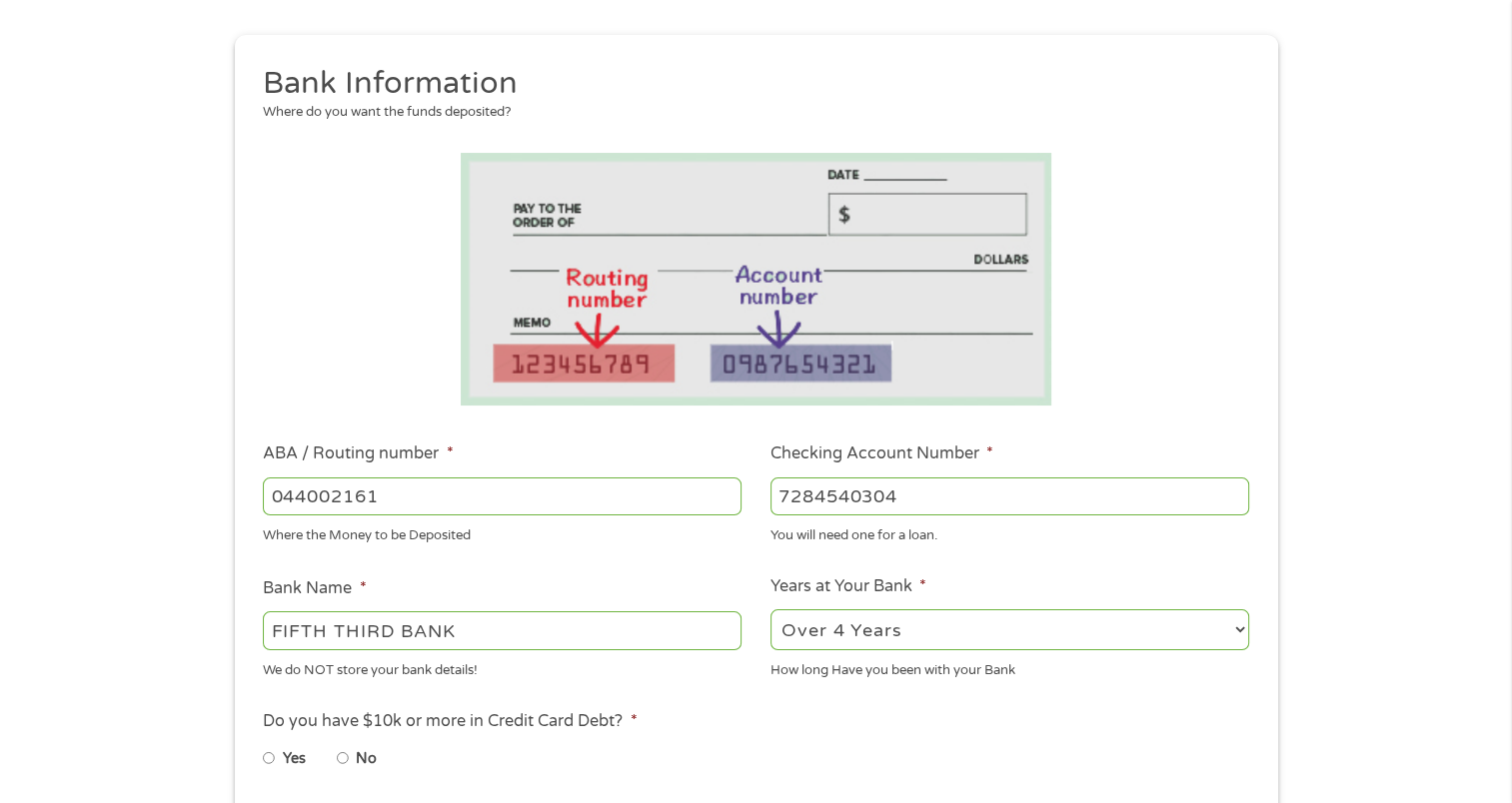 click on "2 - 4 Years 6 - 12 Months 1 - 2 Years Over 4 Years" at bounding box center (1009, 629) 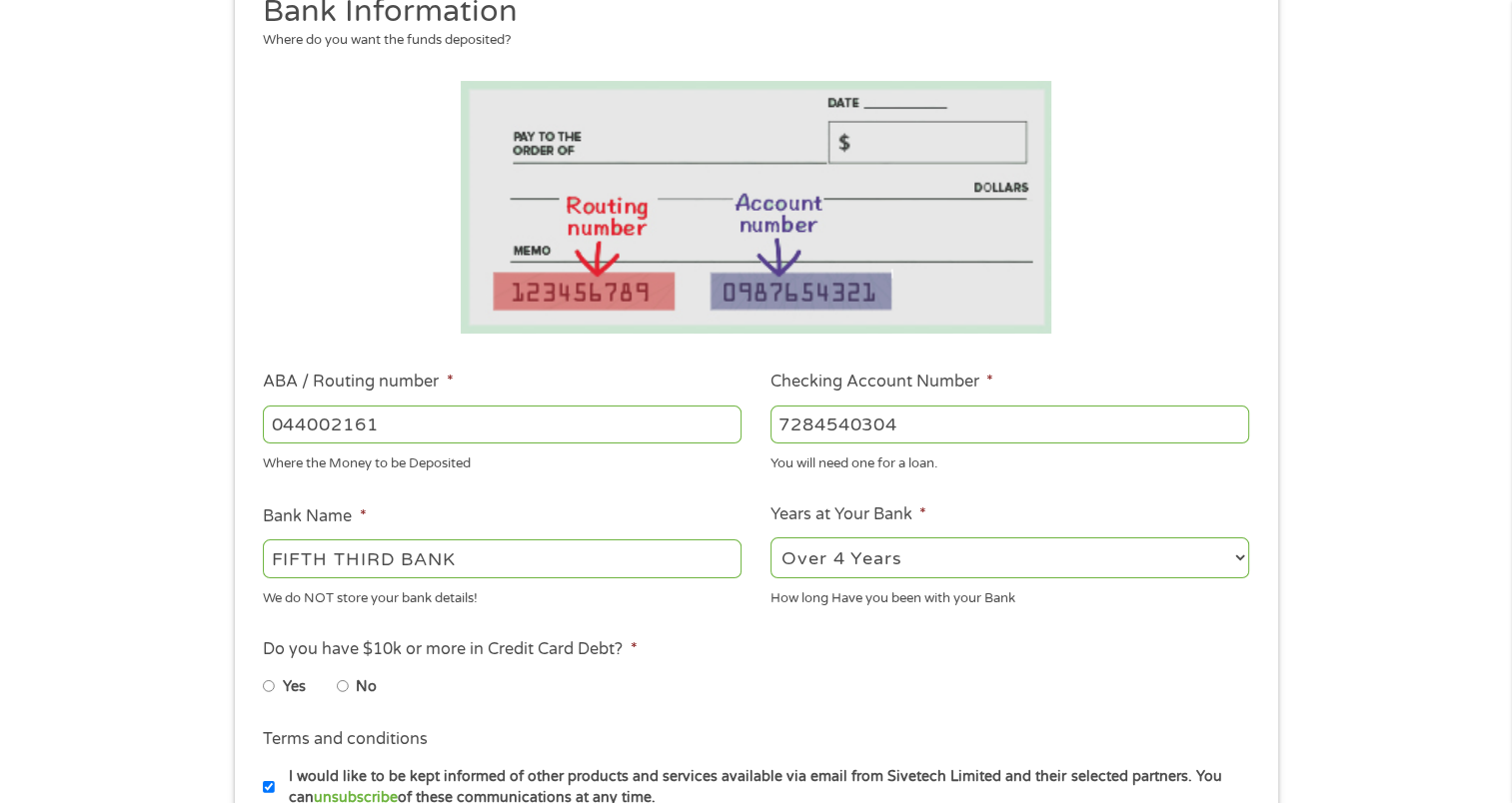 scroll, scrollTop: 499, scrollLeft: 0, axis: vertical 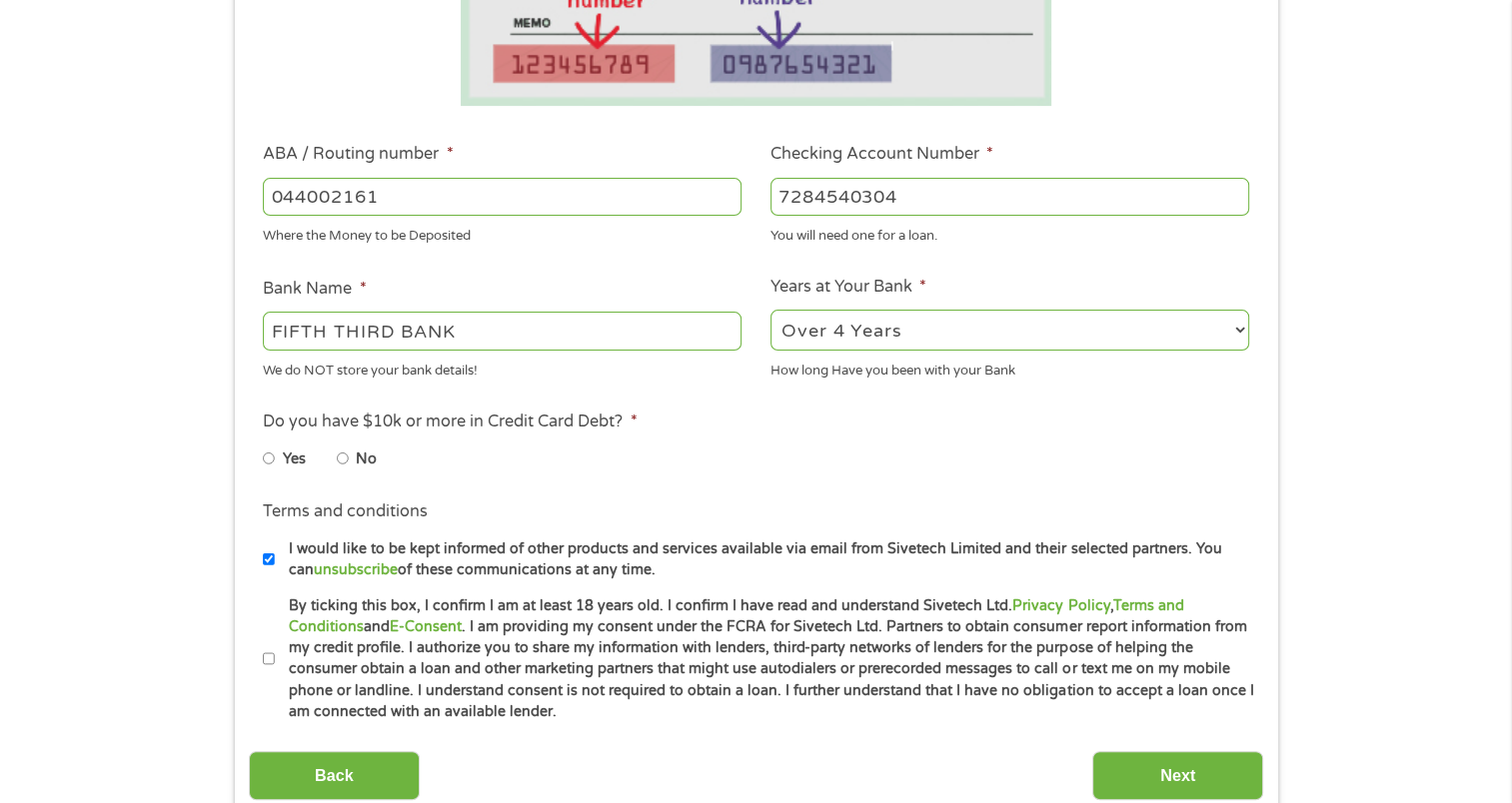click on "Yes" at bounding box center (269, 458) 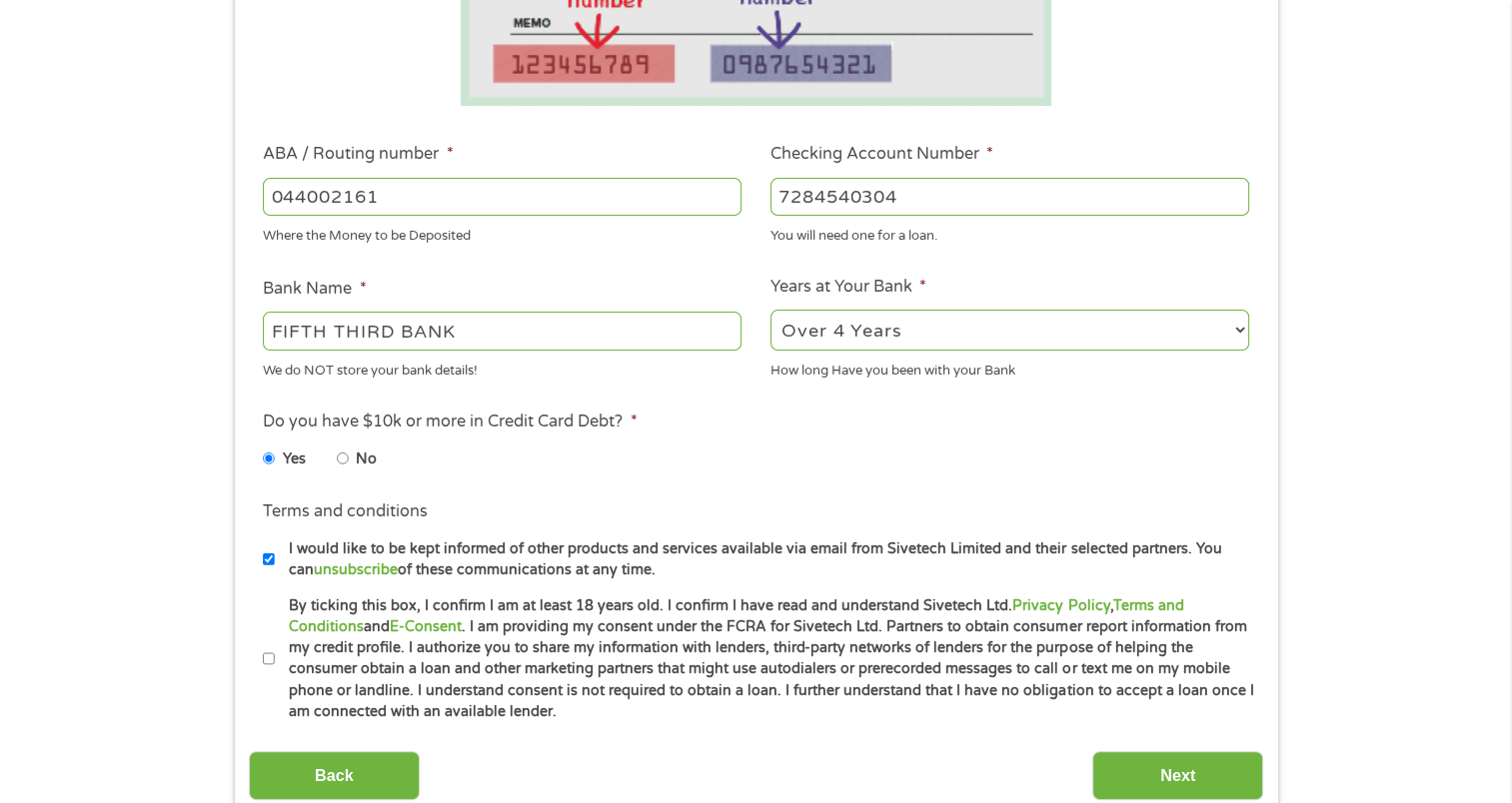 click on "By ticking this box, I confirm I am at least 18 years old. I confirm I have read and understand Sivetech Ltd.  Privacy Policy ,  Terms and Conditions  and  E-Consent . I am providing my consent under the FCRA for Sivetech Ltd. Partners to obtain consumer report information from my credit profile. I authorize you to share my information with lenders, third-party networks of lenders for the purpose of helping the consumer obtain a loan and other marketing partners that might use autodialers or prerecorded messages to call or text me on my mobile phone or landline. I understand consent is not required to obtain a loan. I further understand that I have no obligation to accept a loan once I am connected with an available lender." at bounding box center [269, 659] 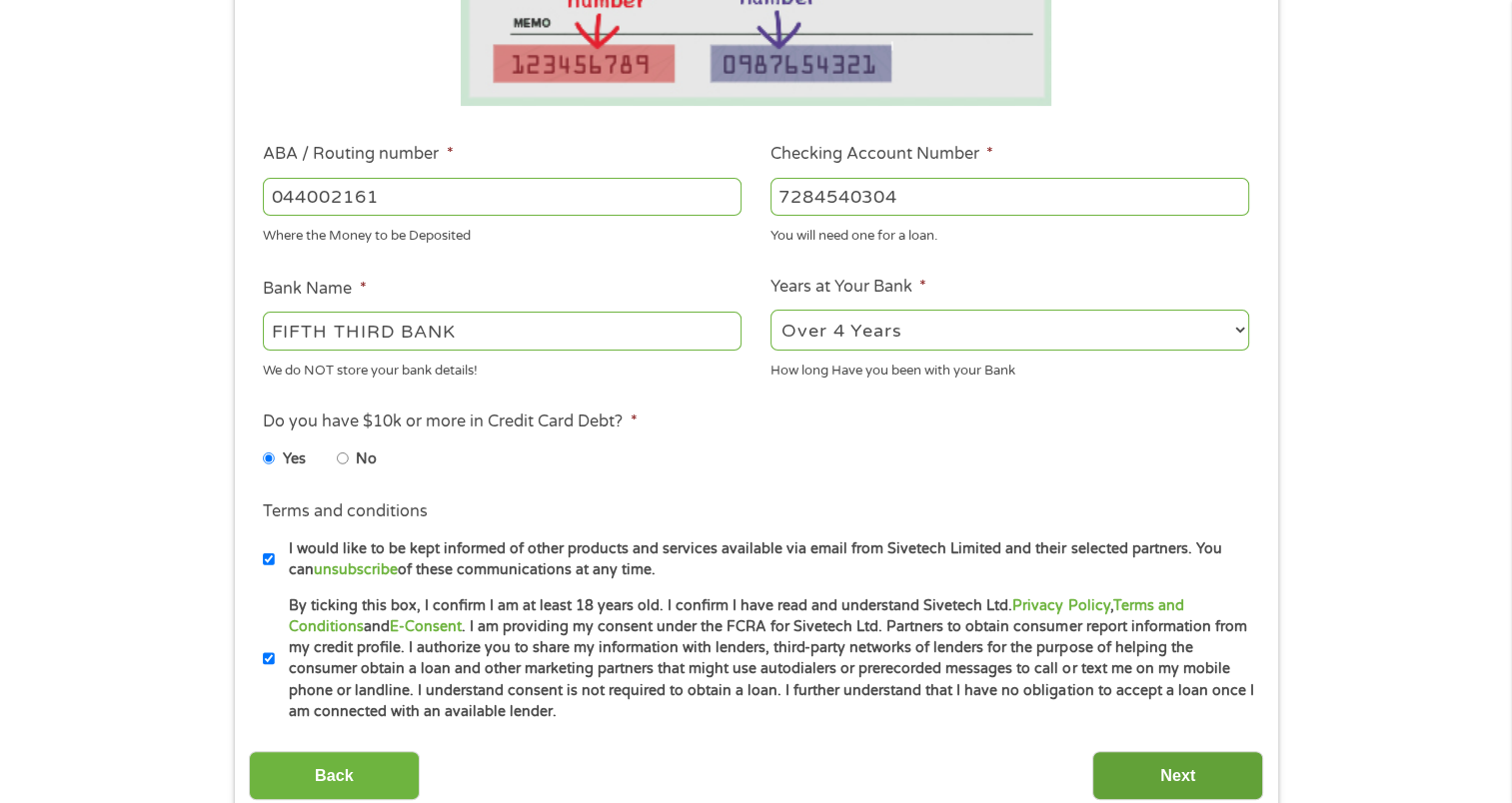 click on "Next" at bounding box center (1177, 775) 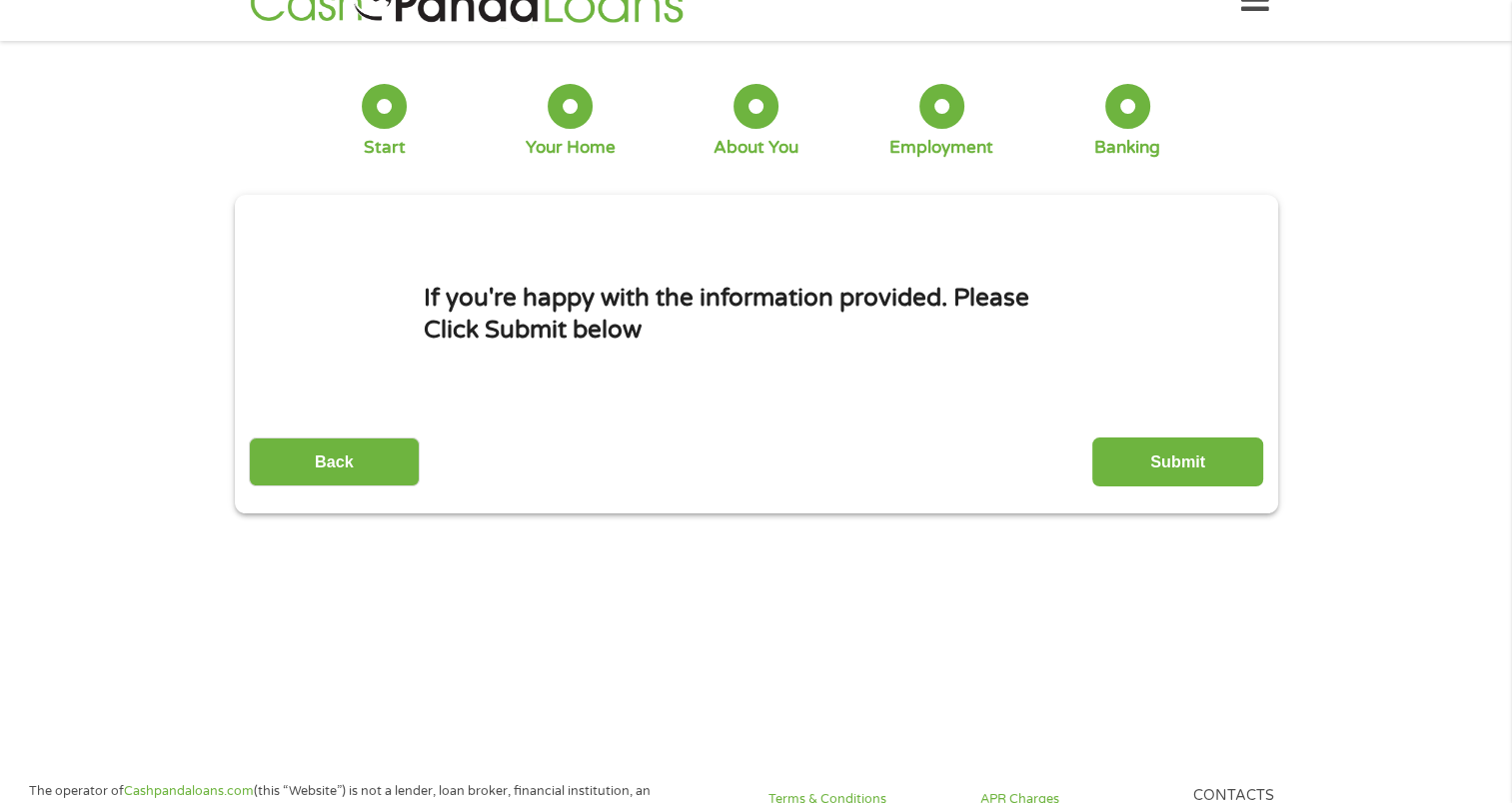 scroll, scrollTop: 0, scrollLeft: 0, axis: both 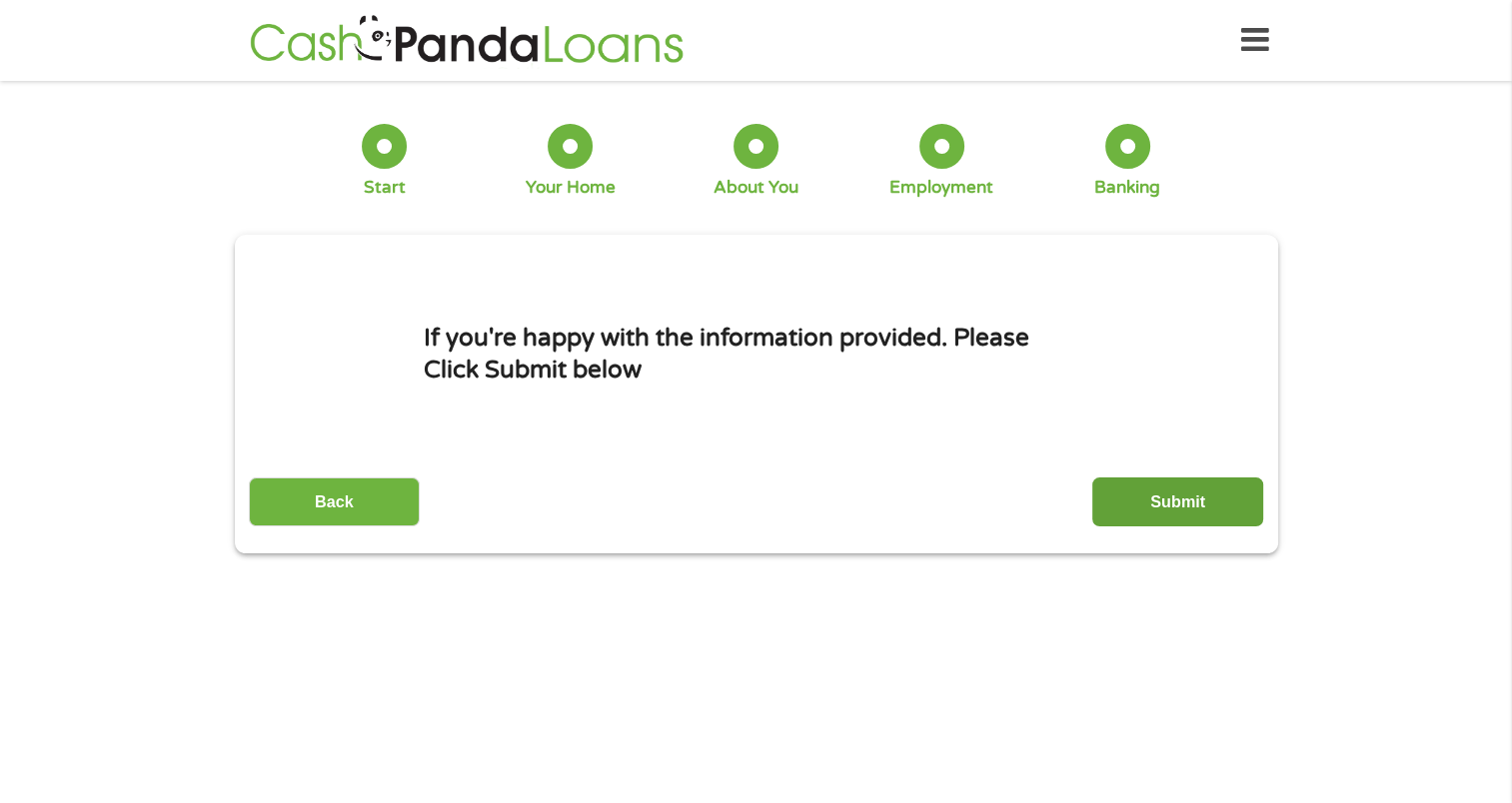click on "Submit" at bounding box center [1177, 501] 